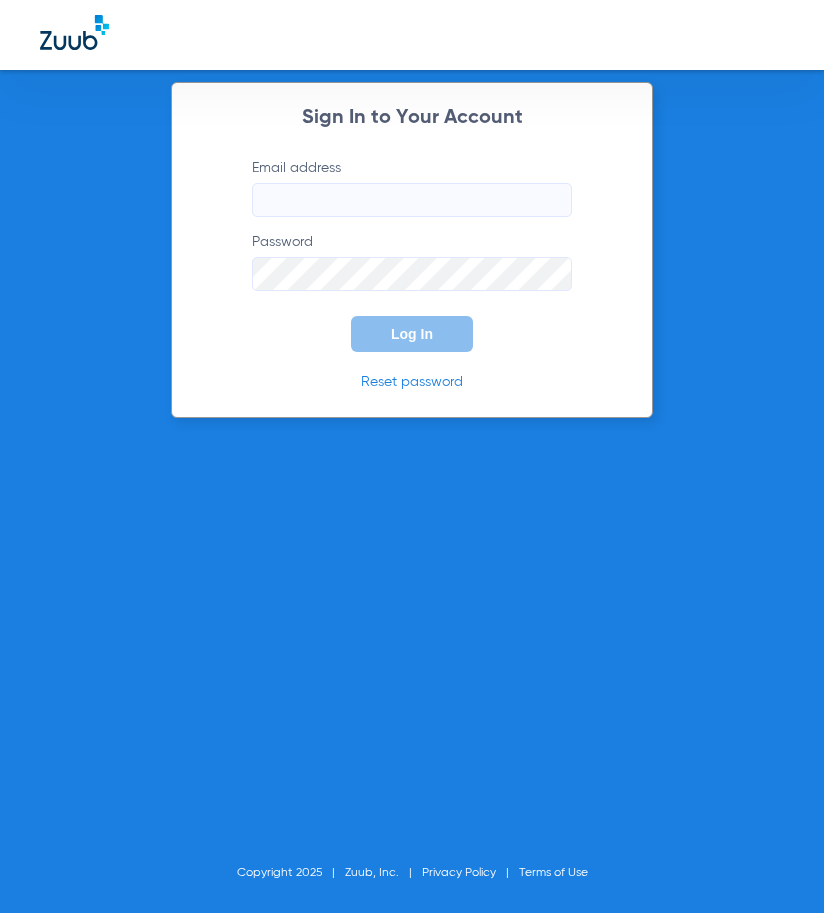 scroll, scrollTop: 0, scrollLeft: 0, axis: both 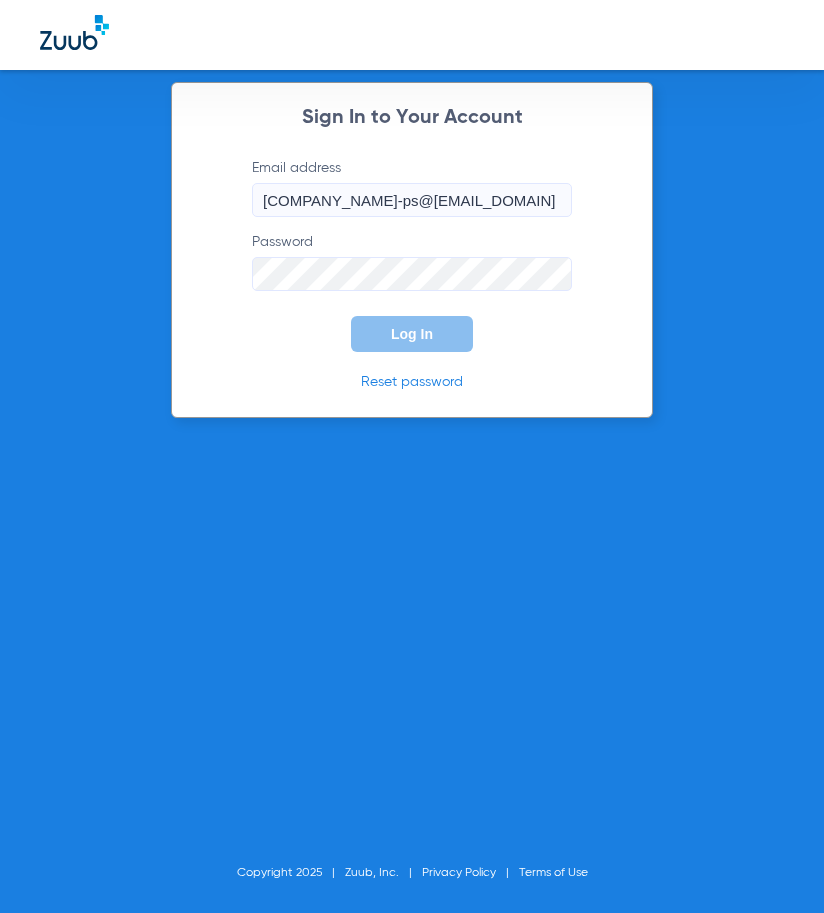 type on "[COMPANY_NAME]-ps@[EMAIL_DOMAIN]" 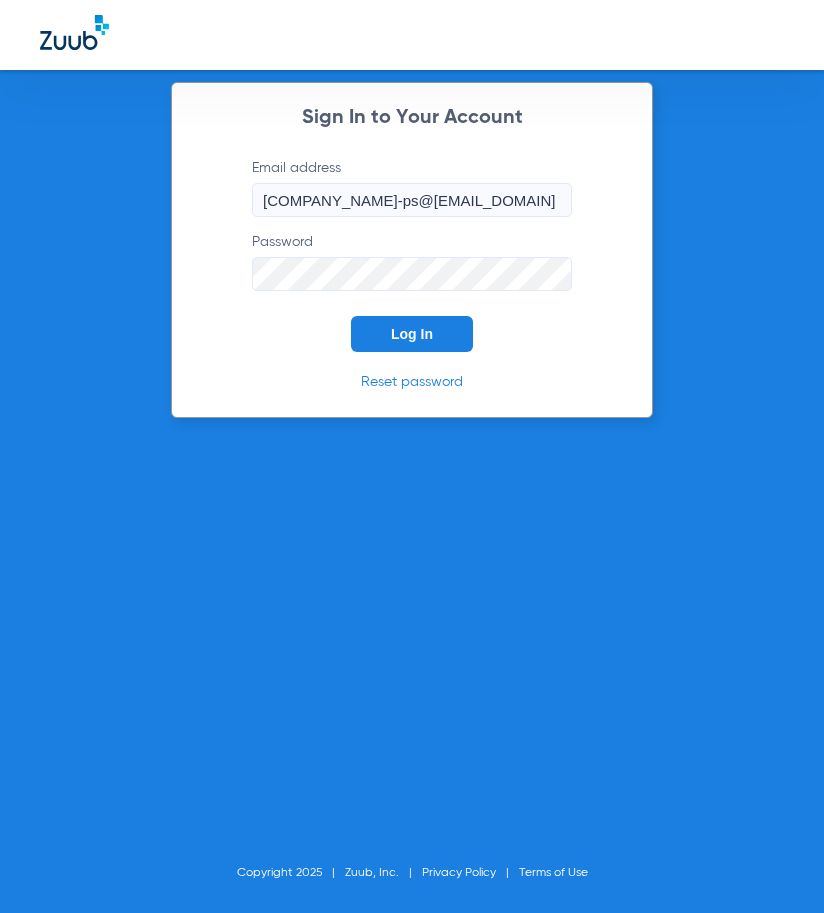 click on "Log In" 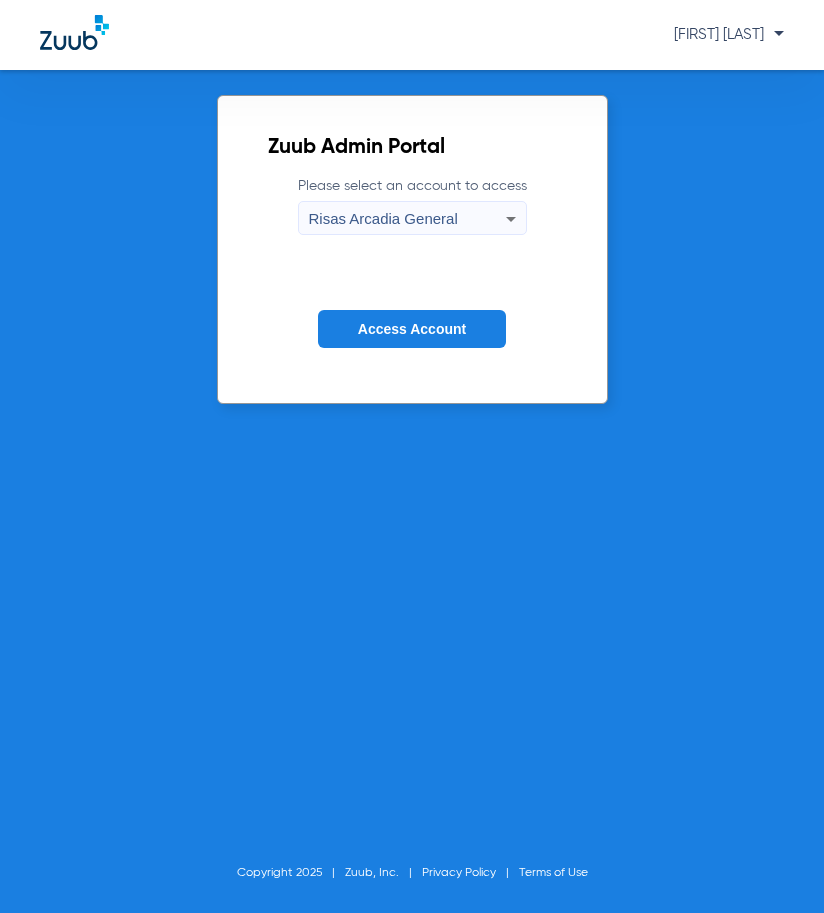 click on "Access Account" 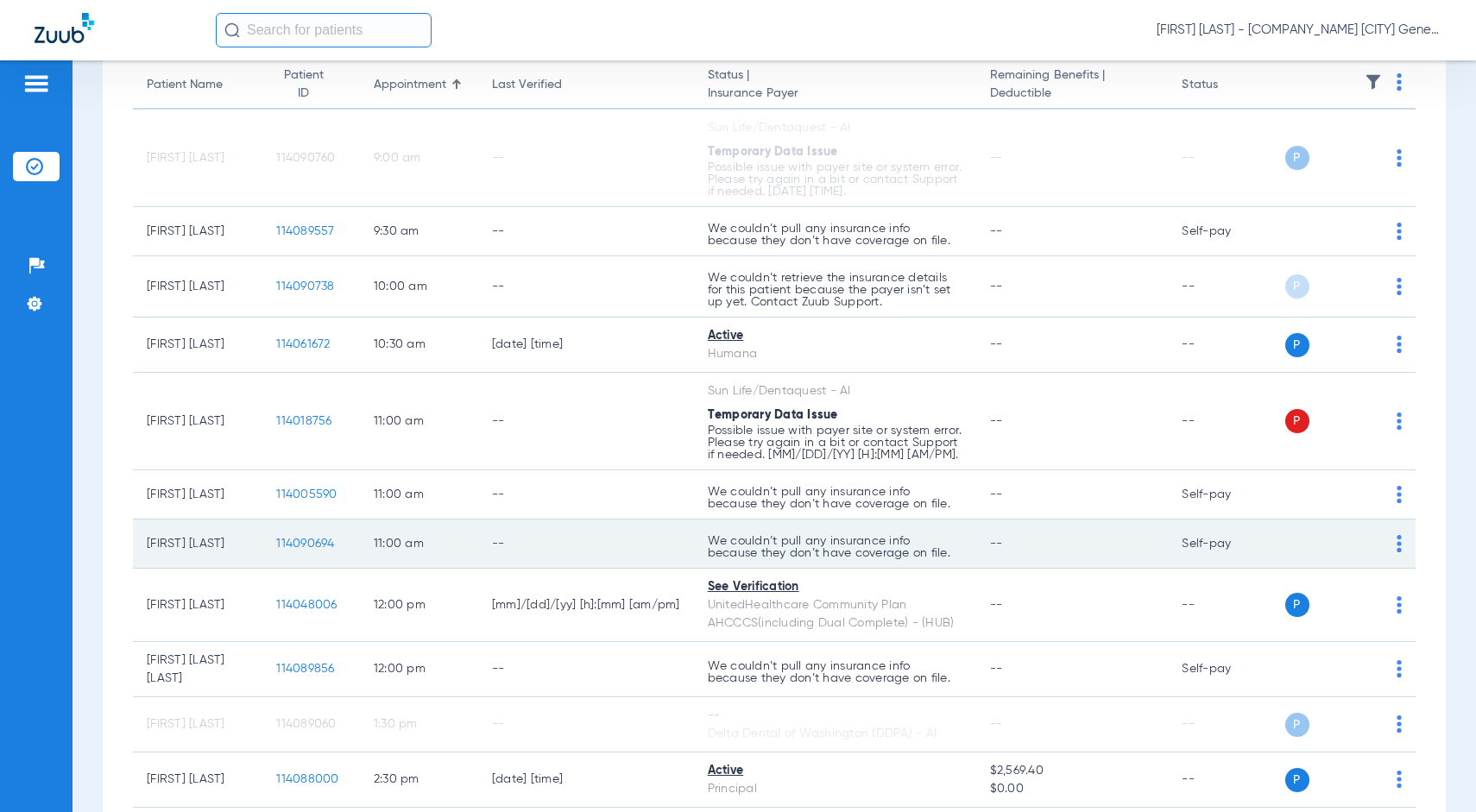 scroll, scrollTop: 178, scrollLeft: 0, axis: vertical 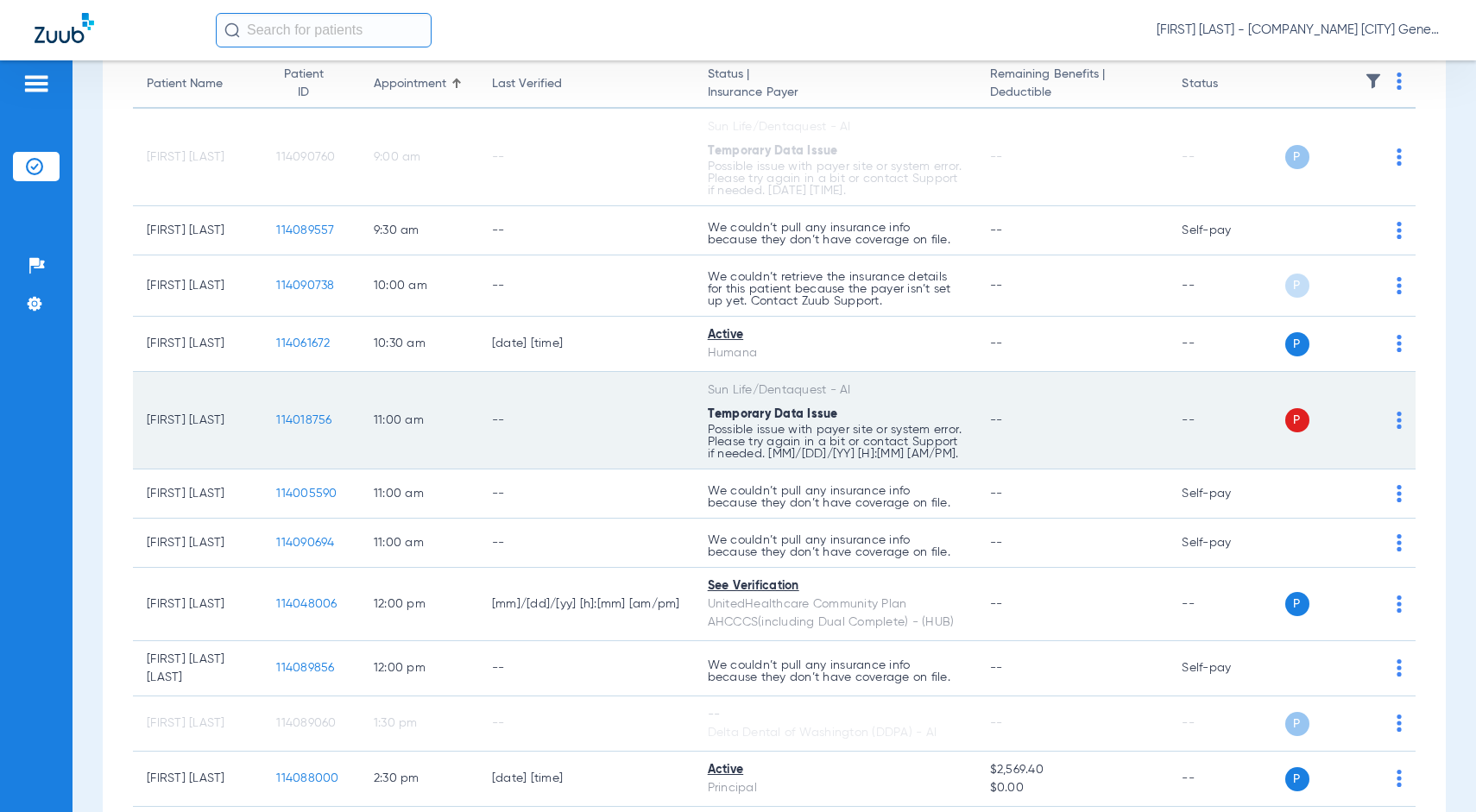click on "P" 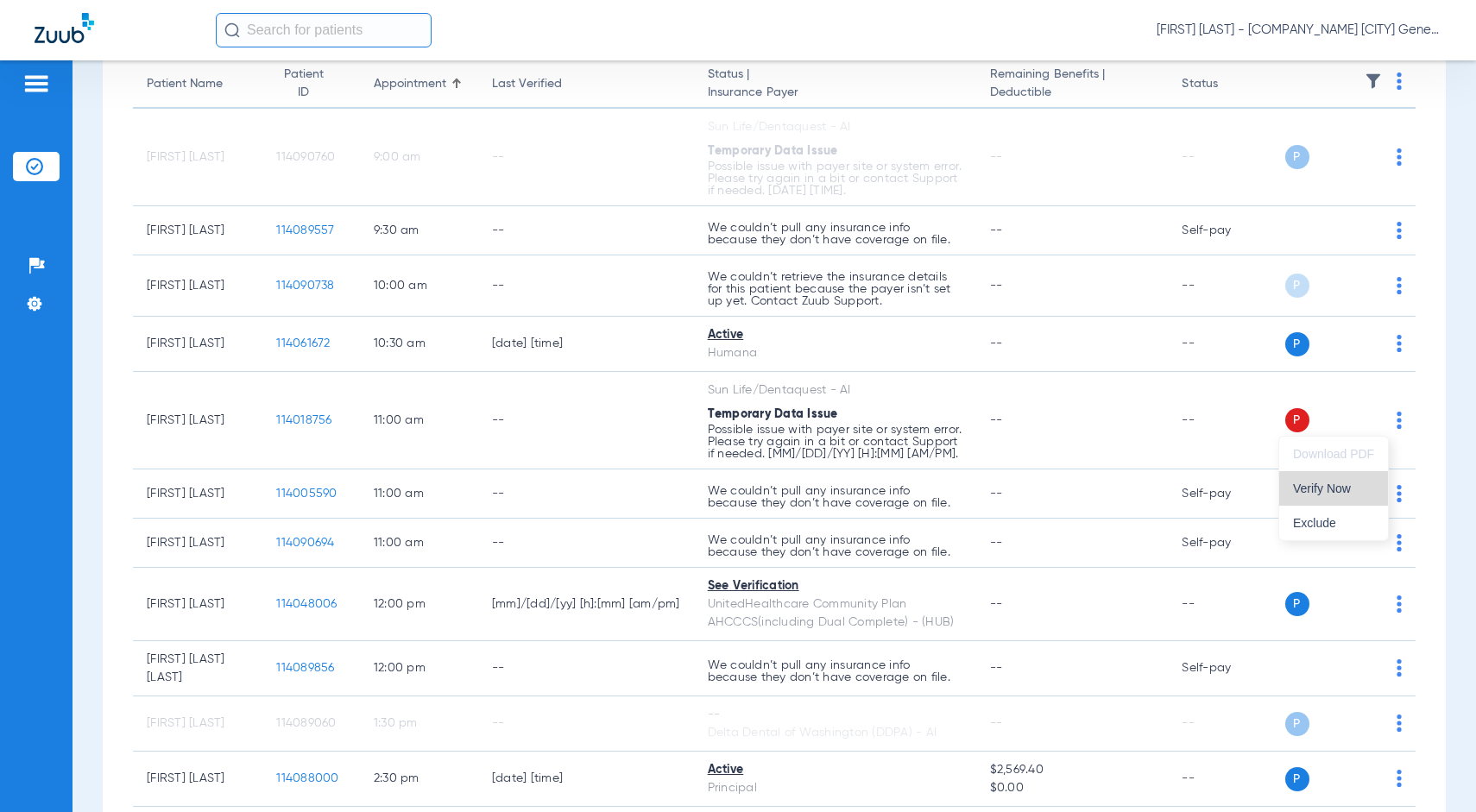 click on "Verify Now" at bounding box center [1334, 488] 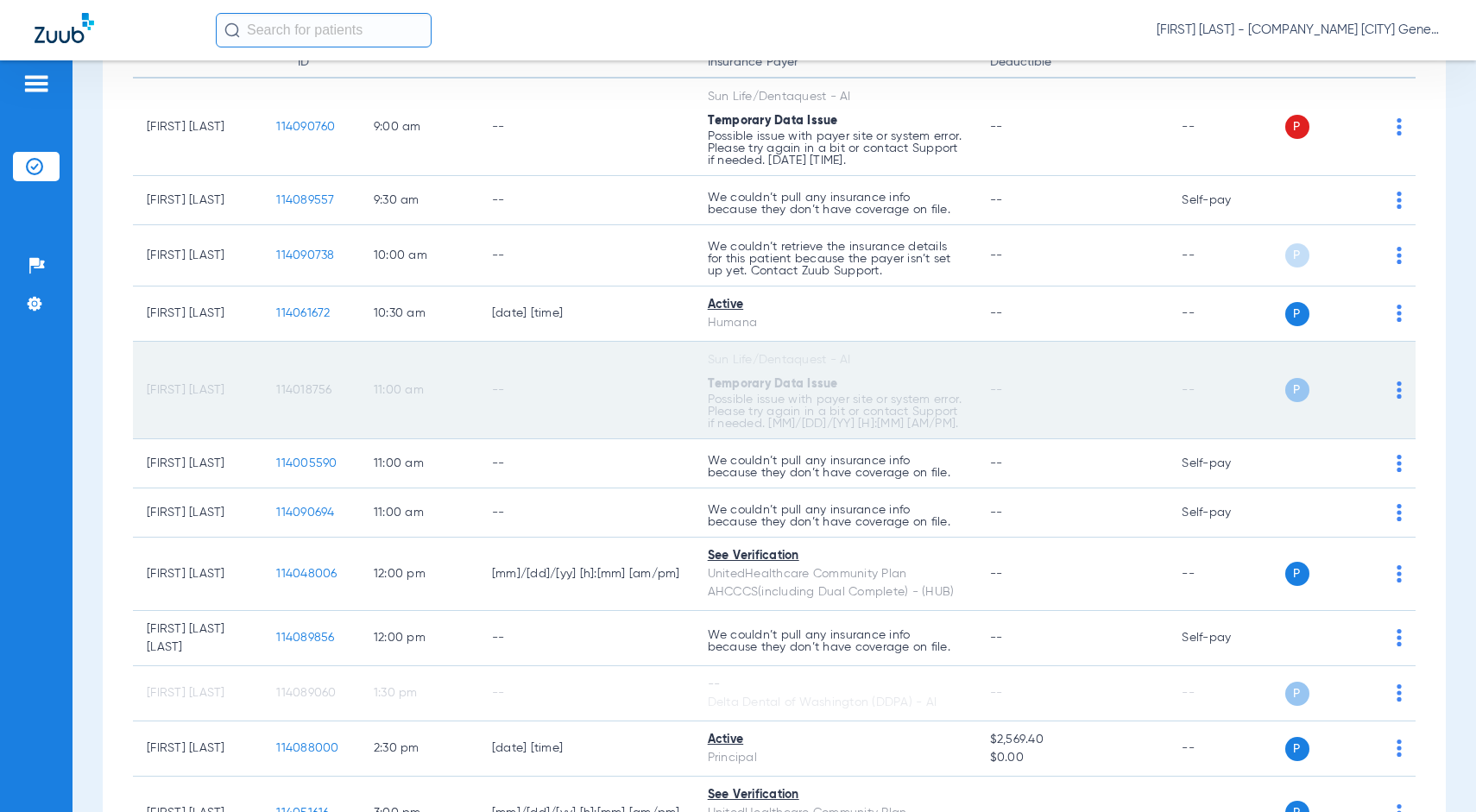 scroll, scrollTop: 0, scrollLeft: 0, axis: both 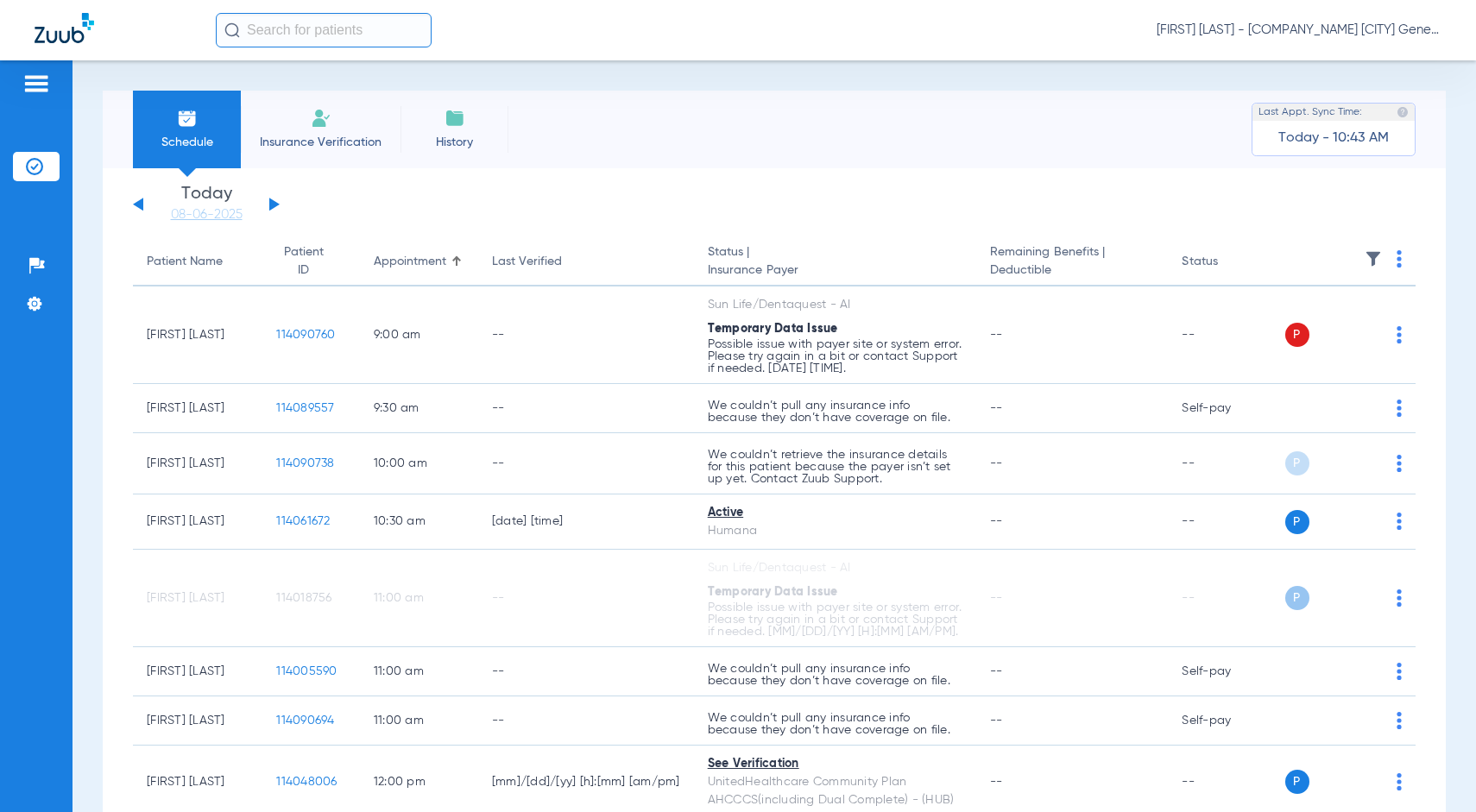 click 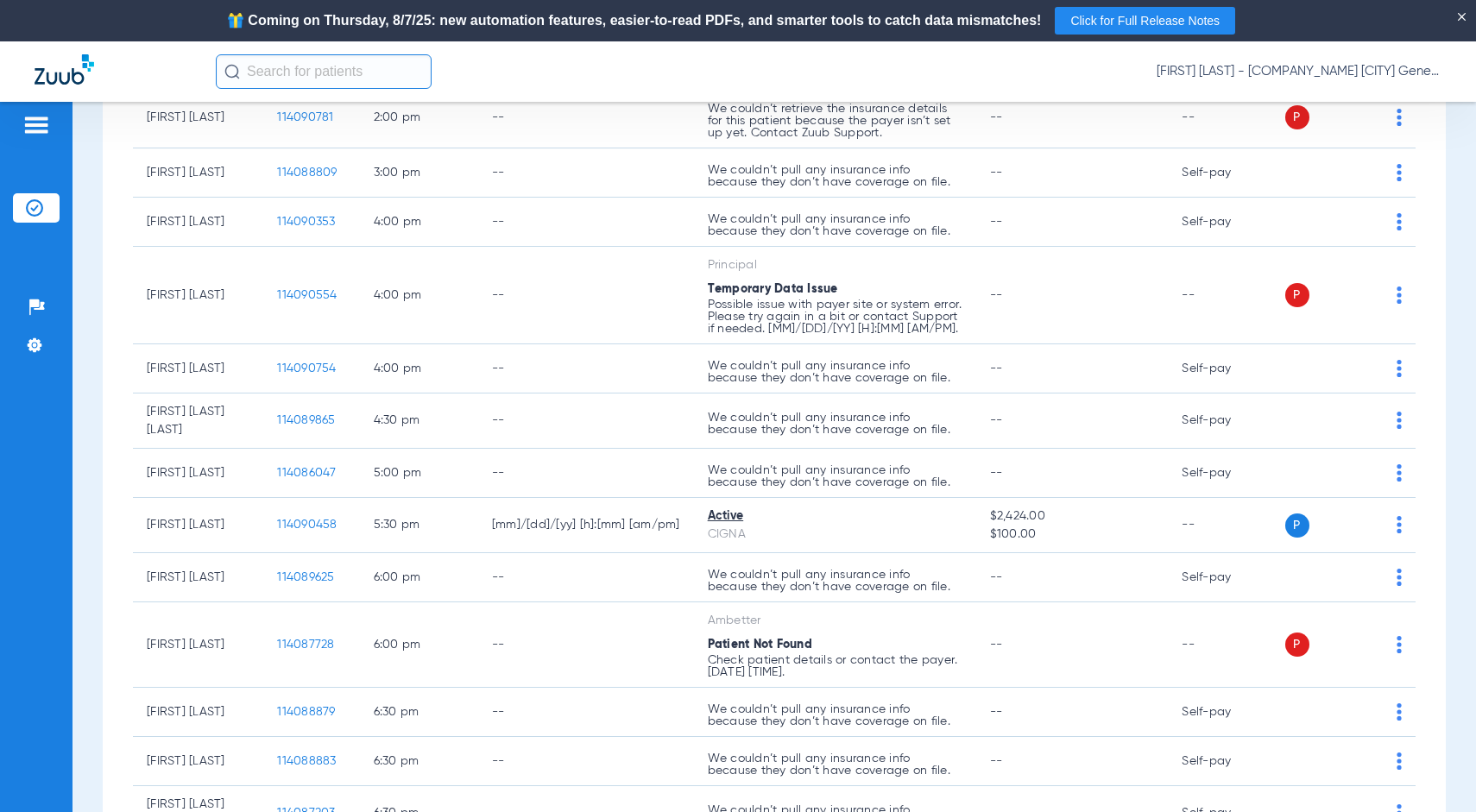 scroll, scrollTop: 939, scrollLeft: 0, axis: vertical 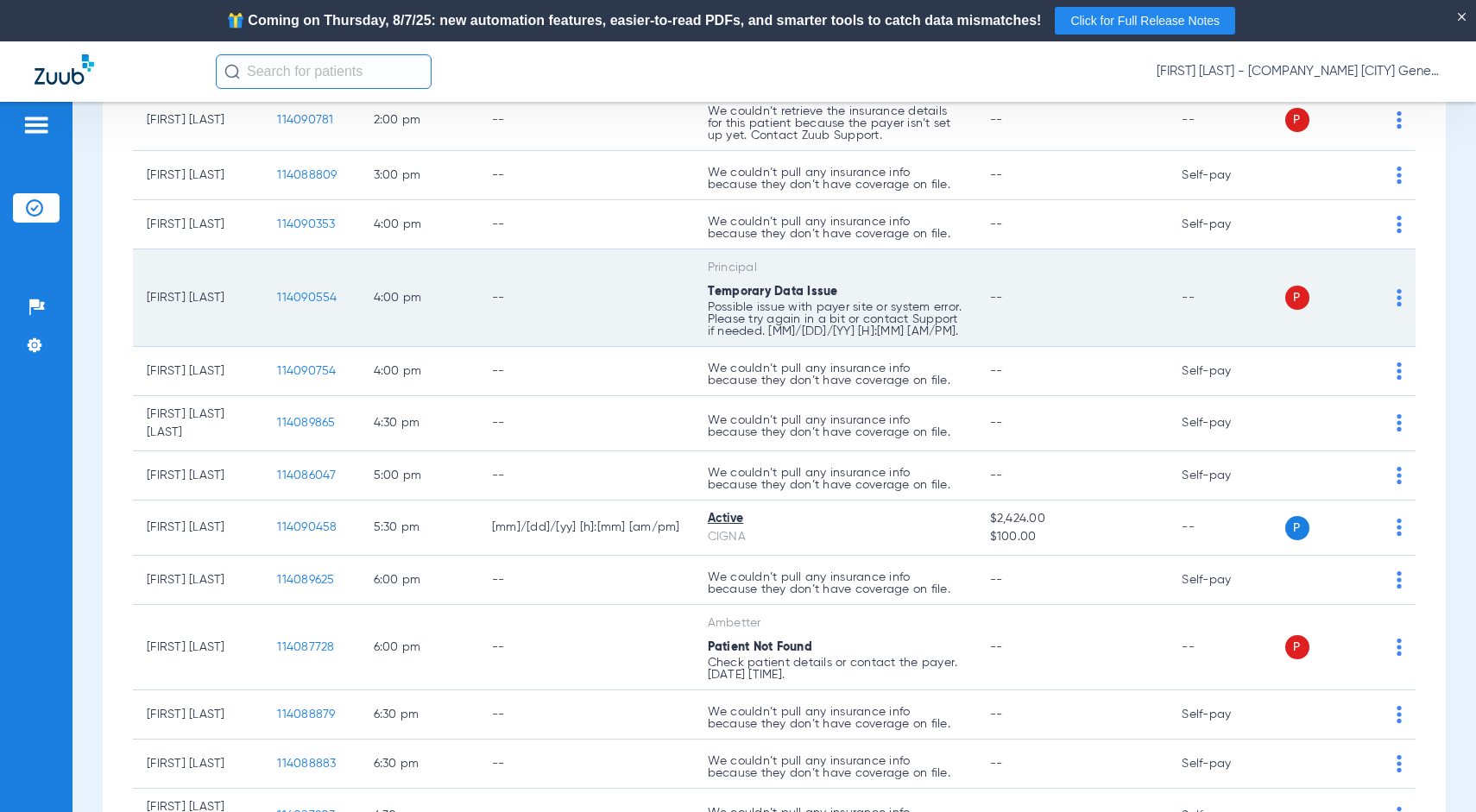 click on "We couldn’t pull any insurance info because they don’t have coverage on file." 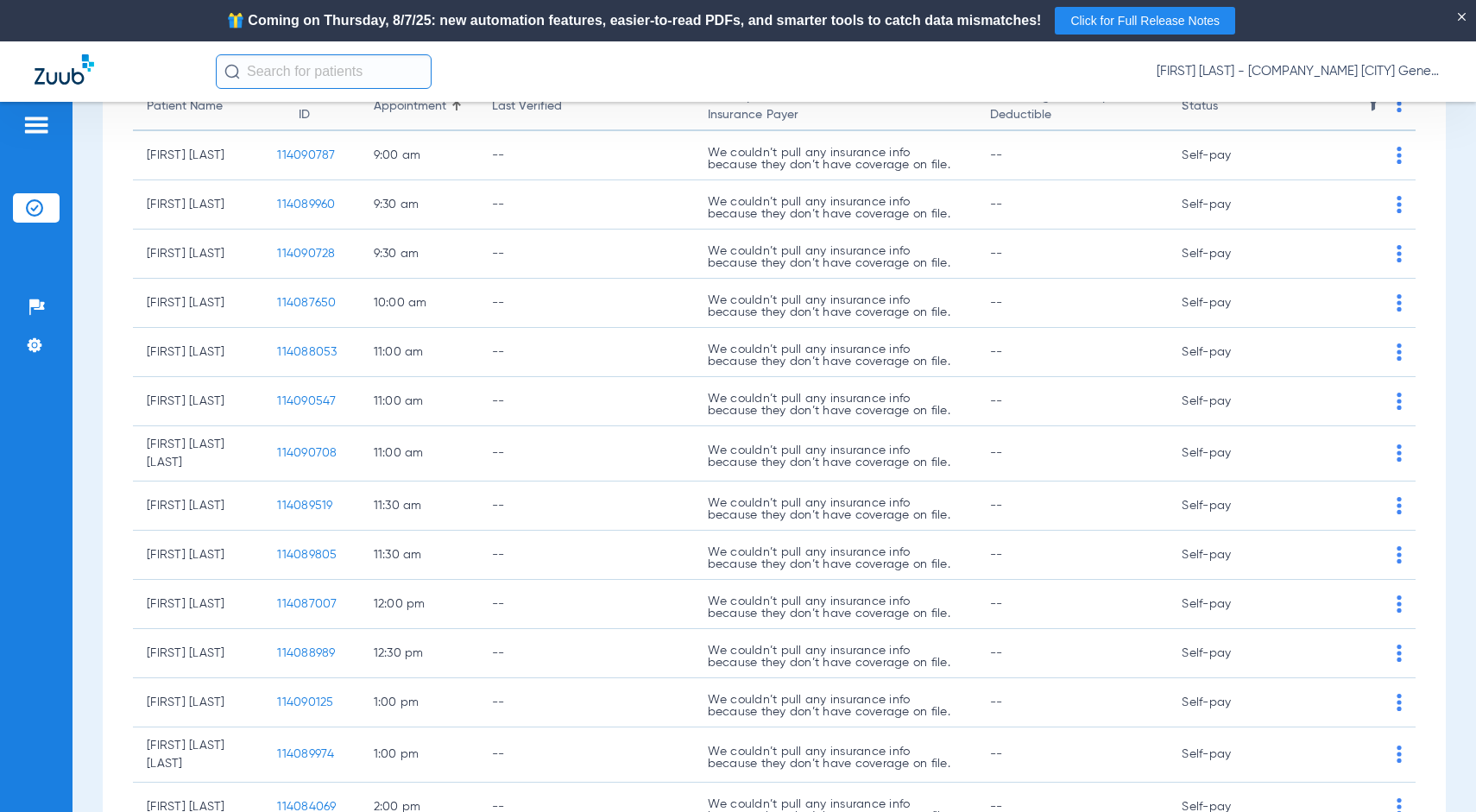 scroll, scrollTop: 0, scrollLeft: 0, axis: both 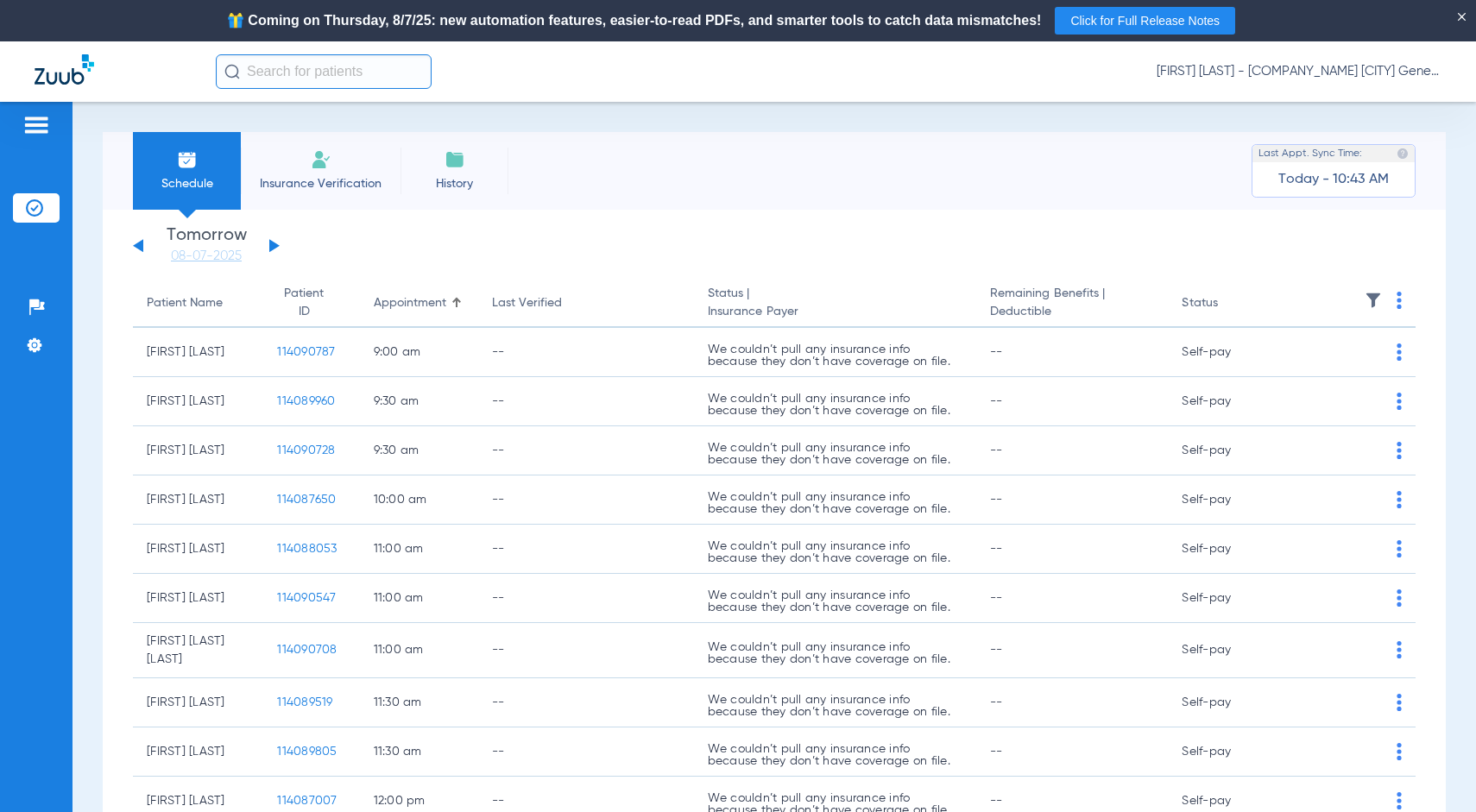 click 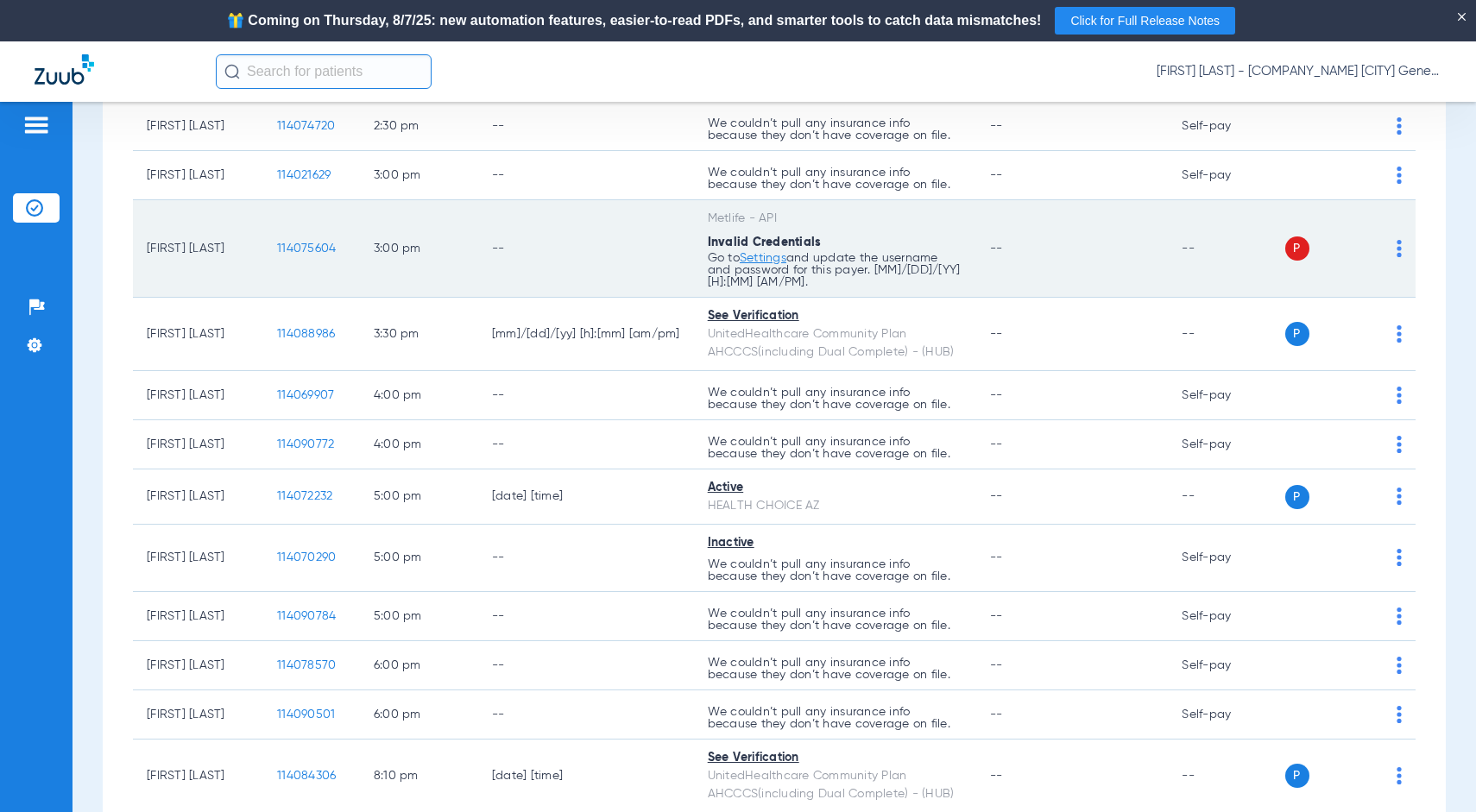 scroll, scrollTop: 1064, scrollLeft: 0, axis: vertical 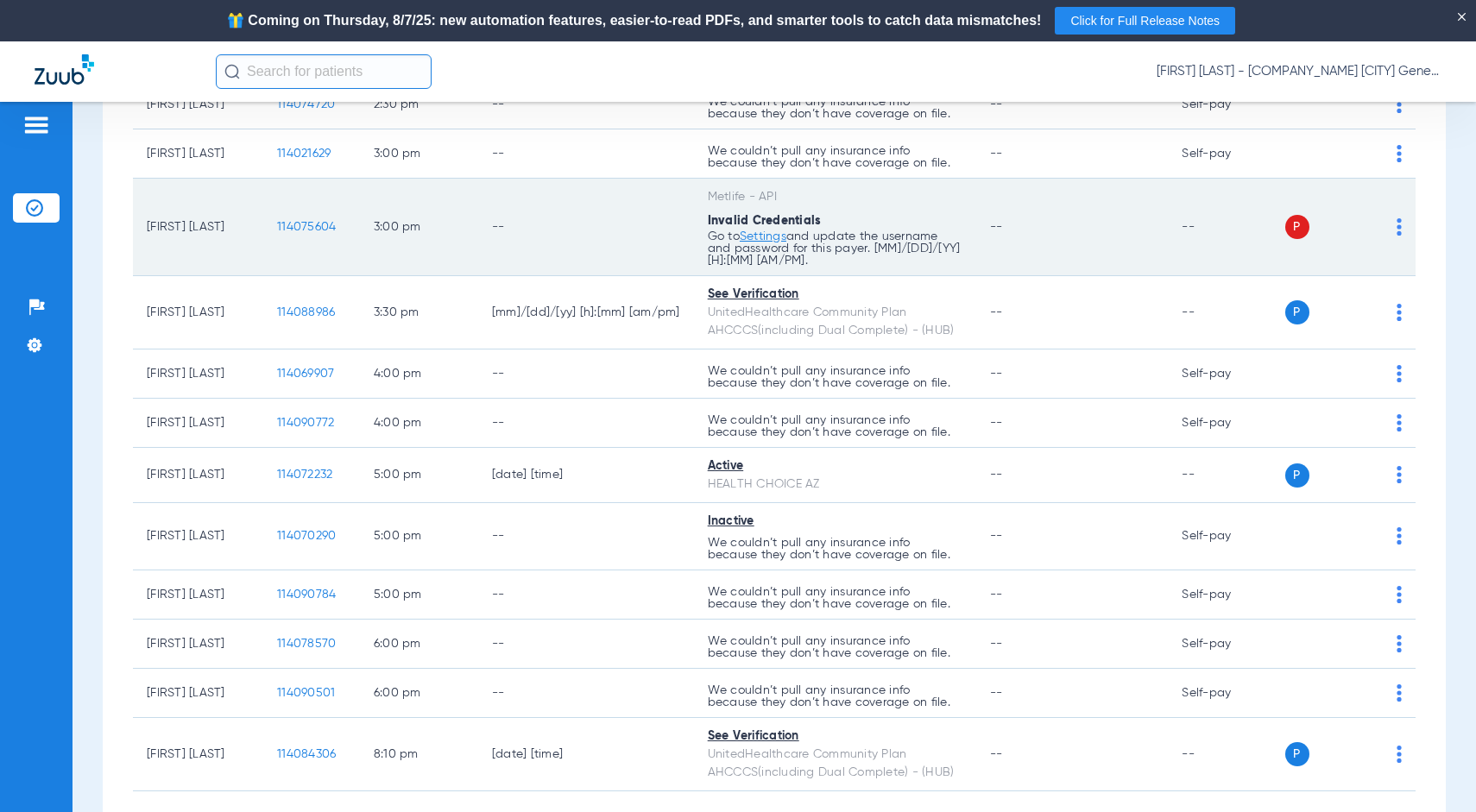 click on "P S" 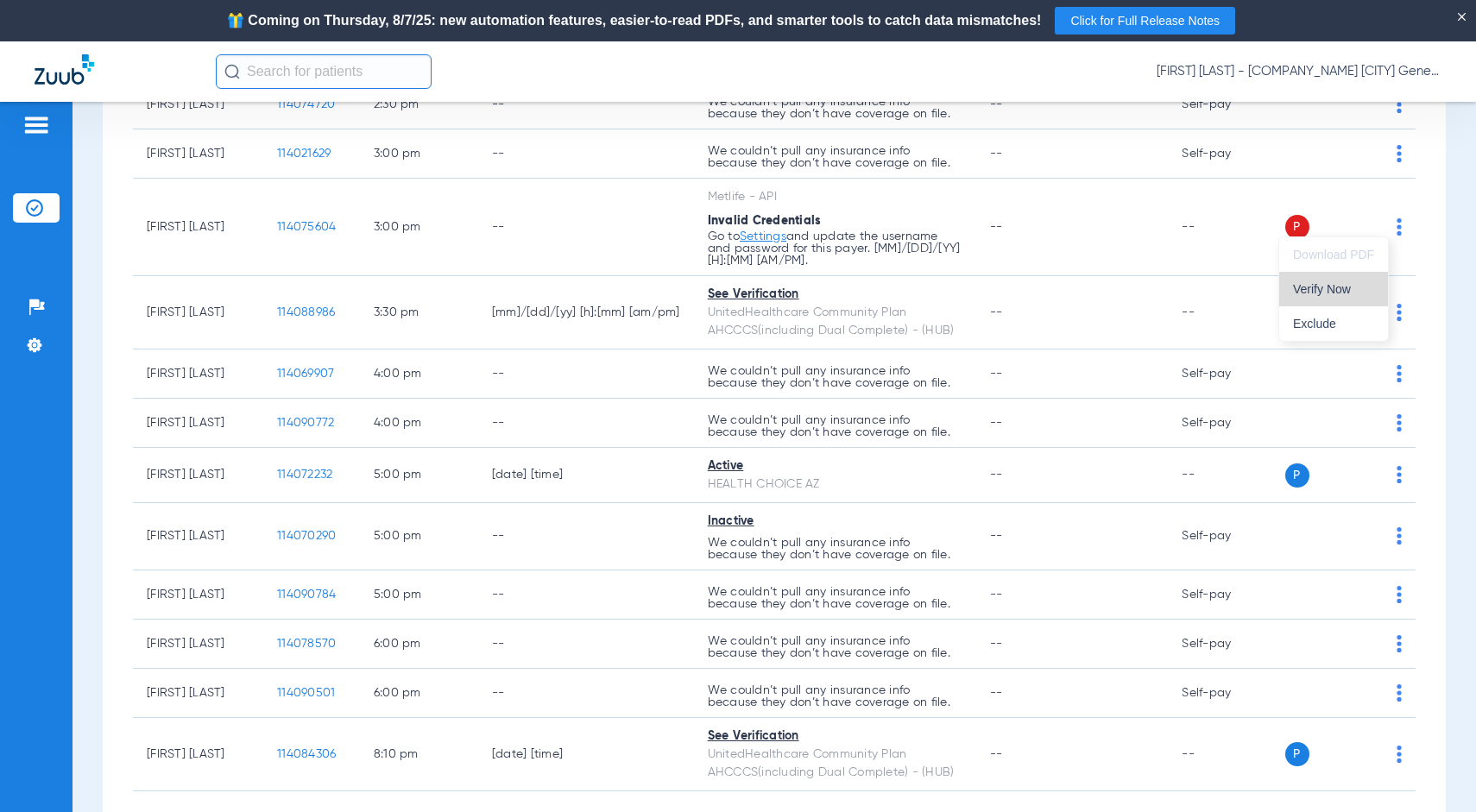click on "Verify Now" at bounding box center [1334, 289] 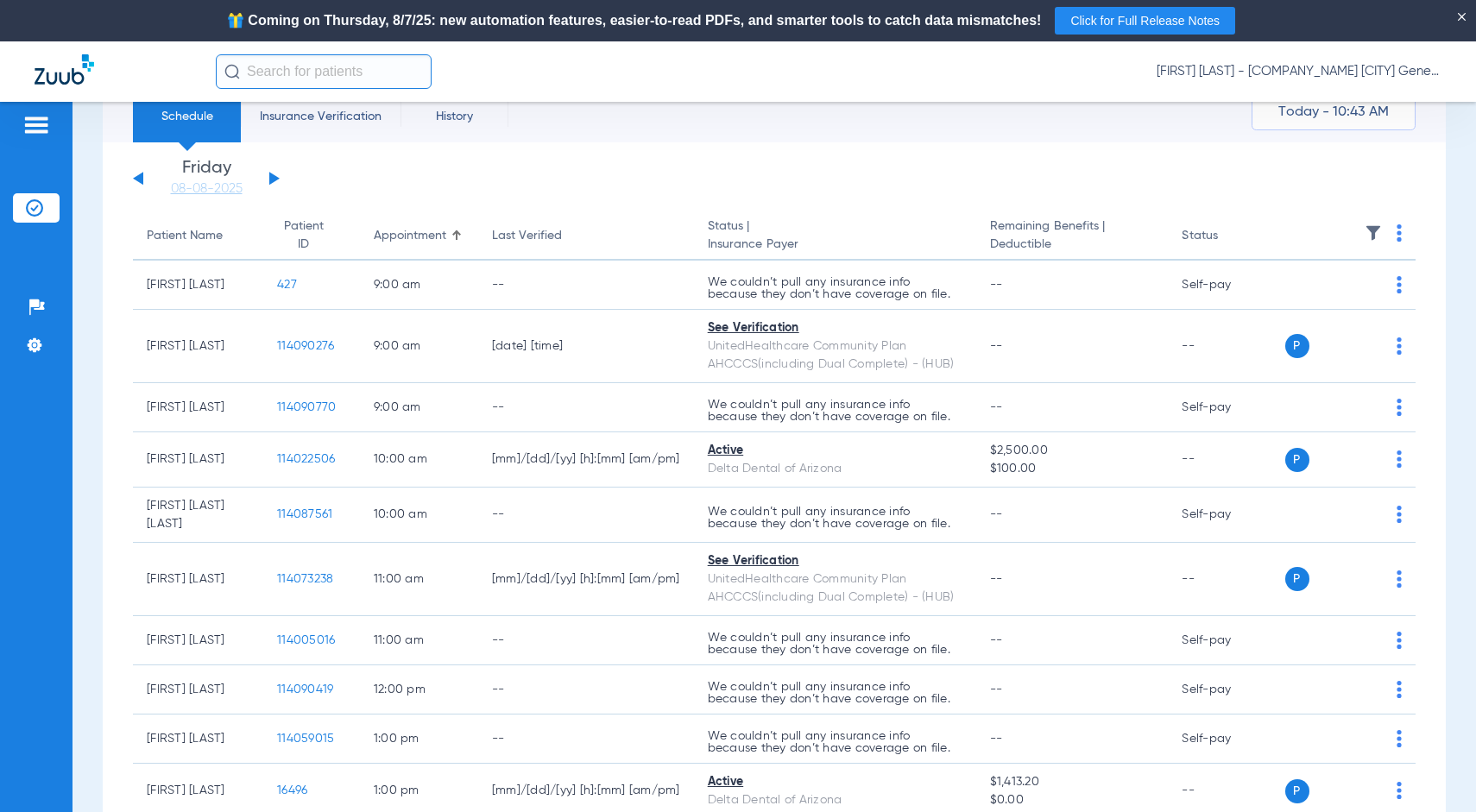 scroll, scrollTop: 0, scrollLeft: 0, axis: both 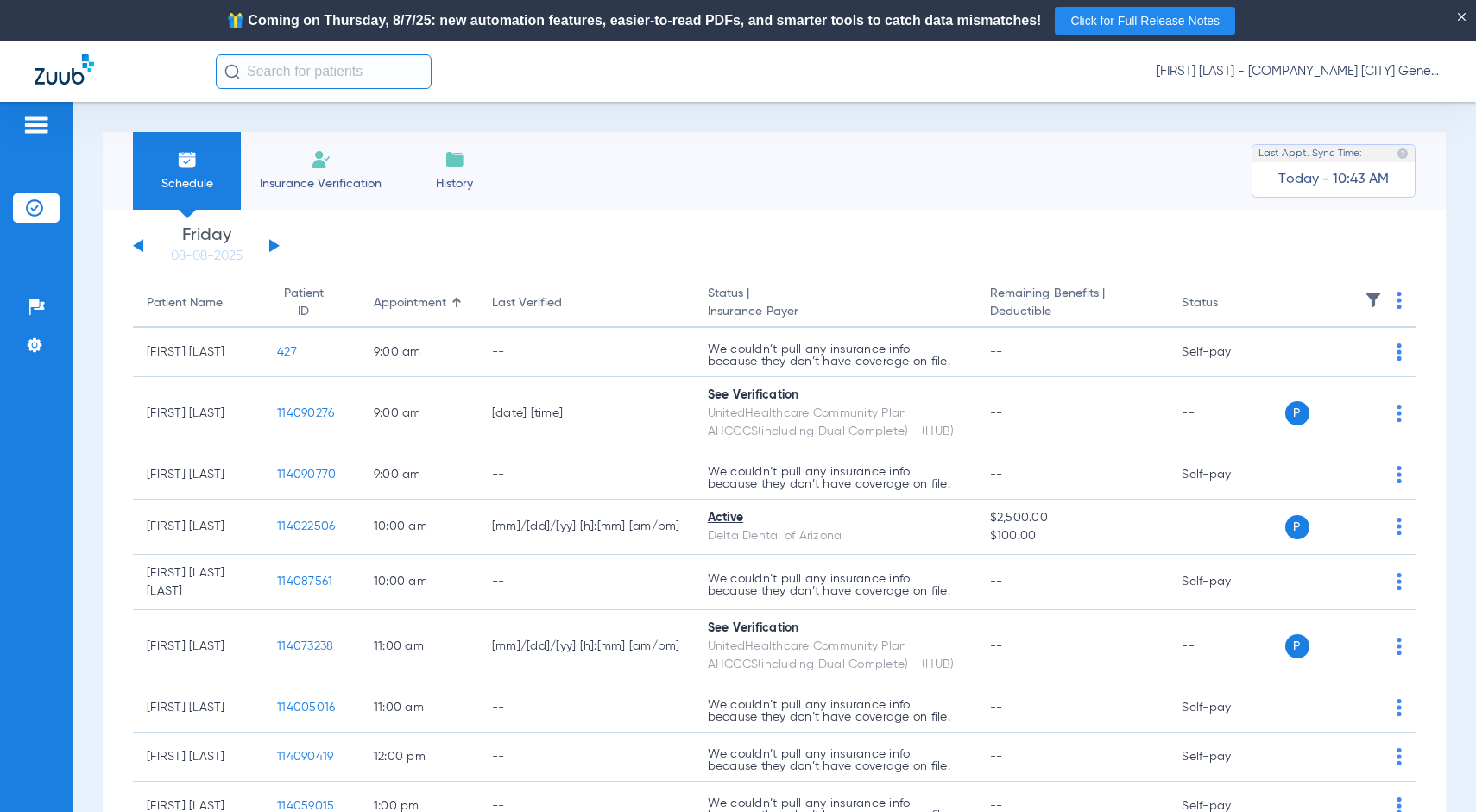 click on "Today" 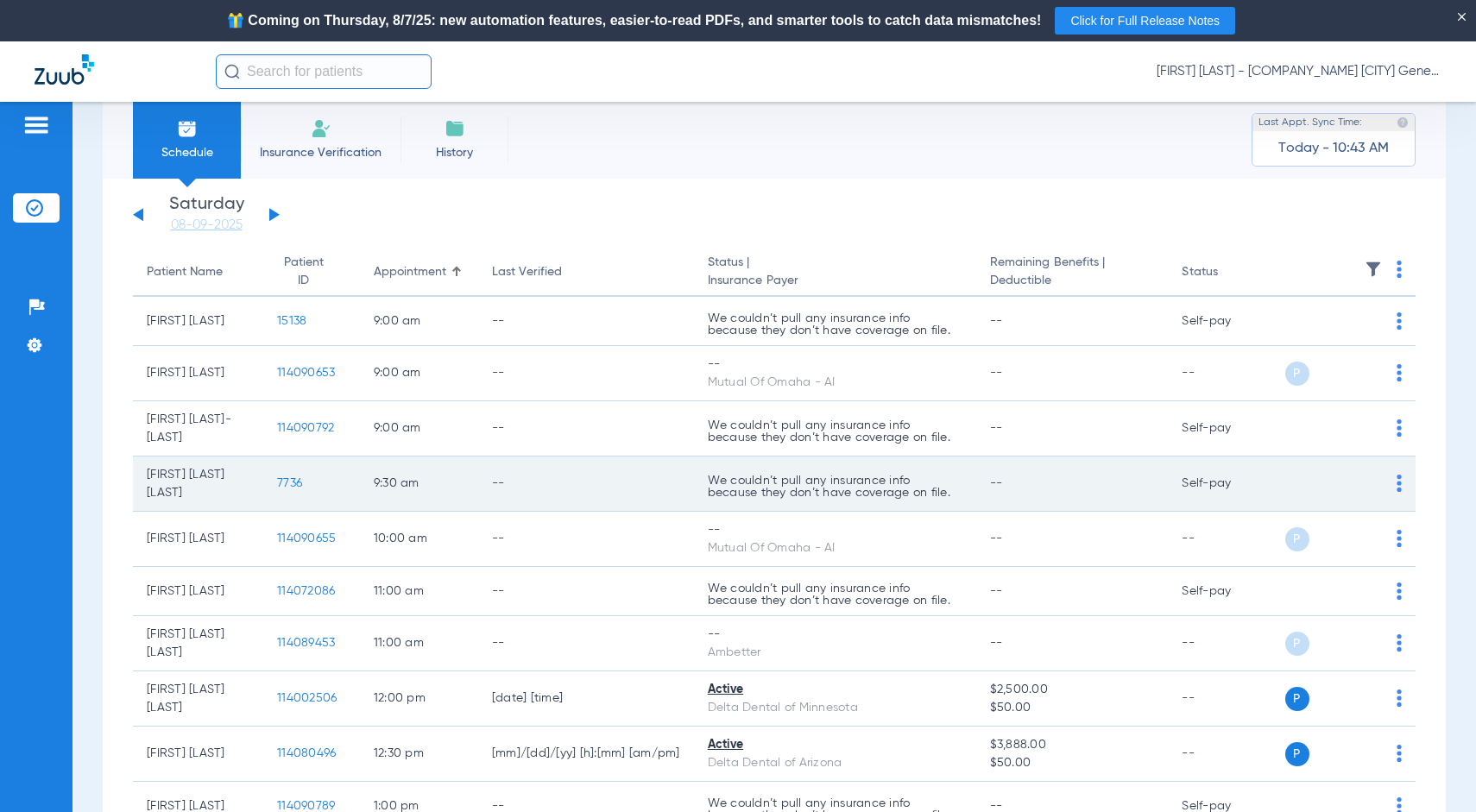 scroll, scrollTop: 0, scrollLeft: 0, axis: both 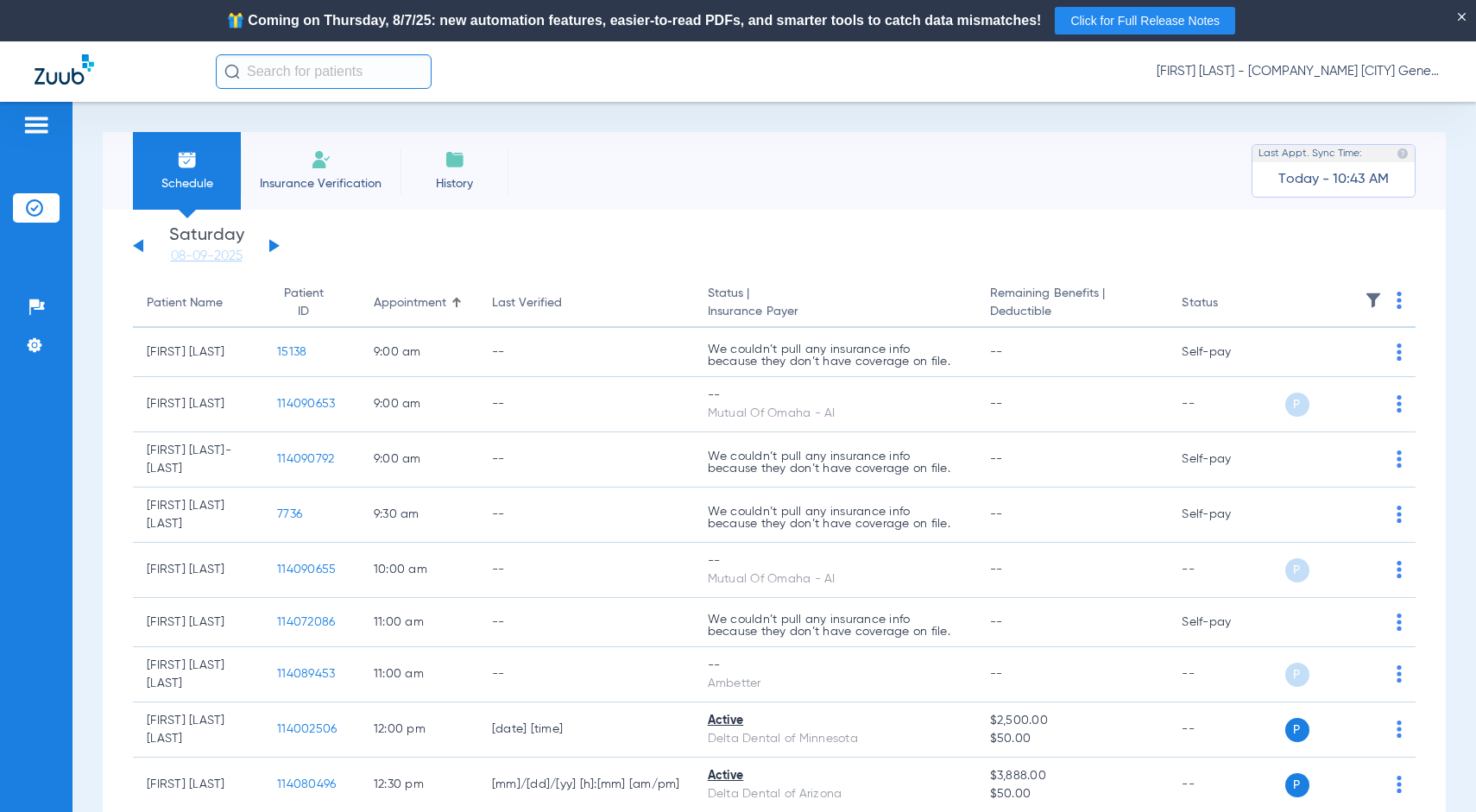 click 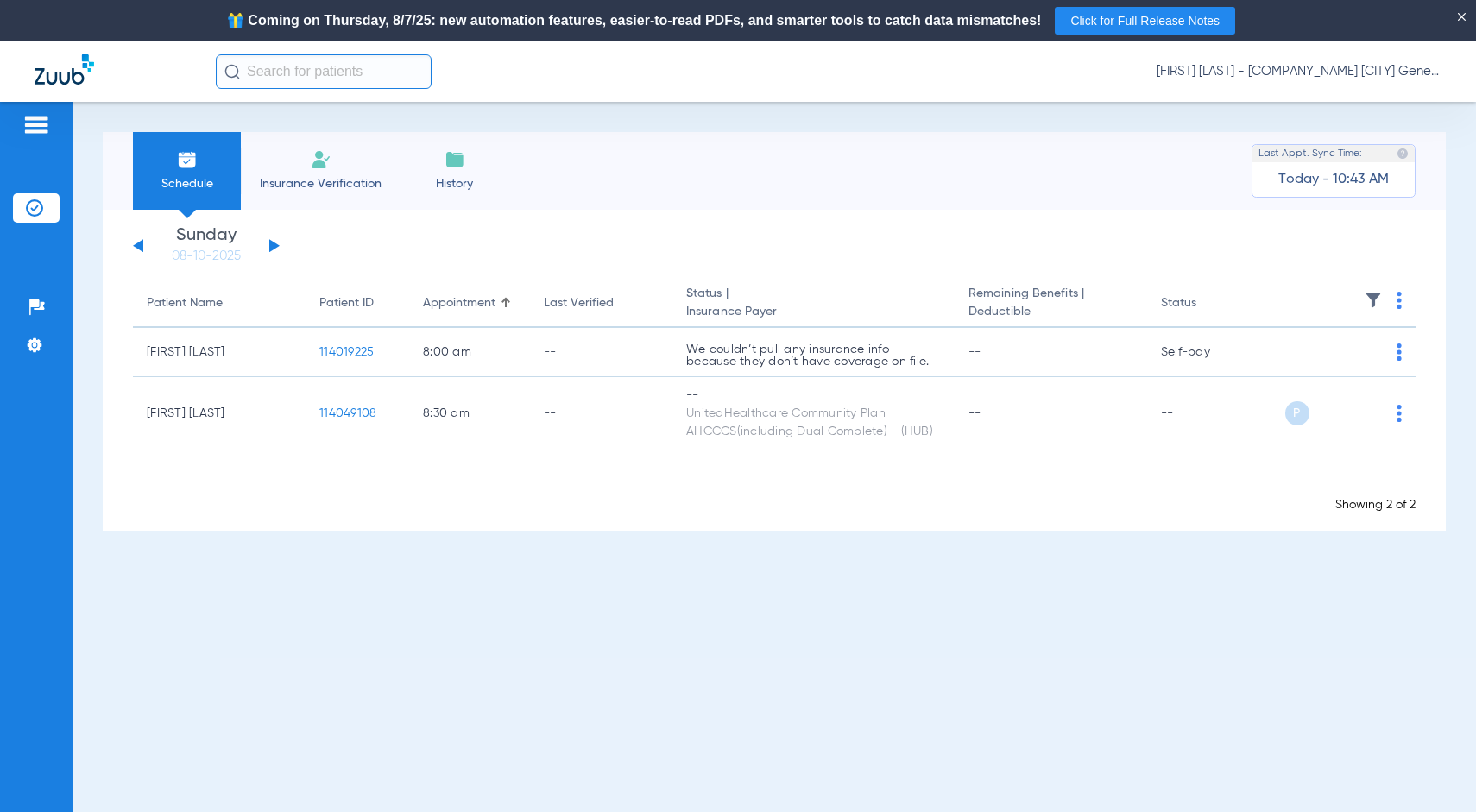 click 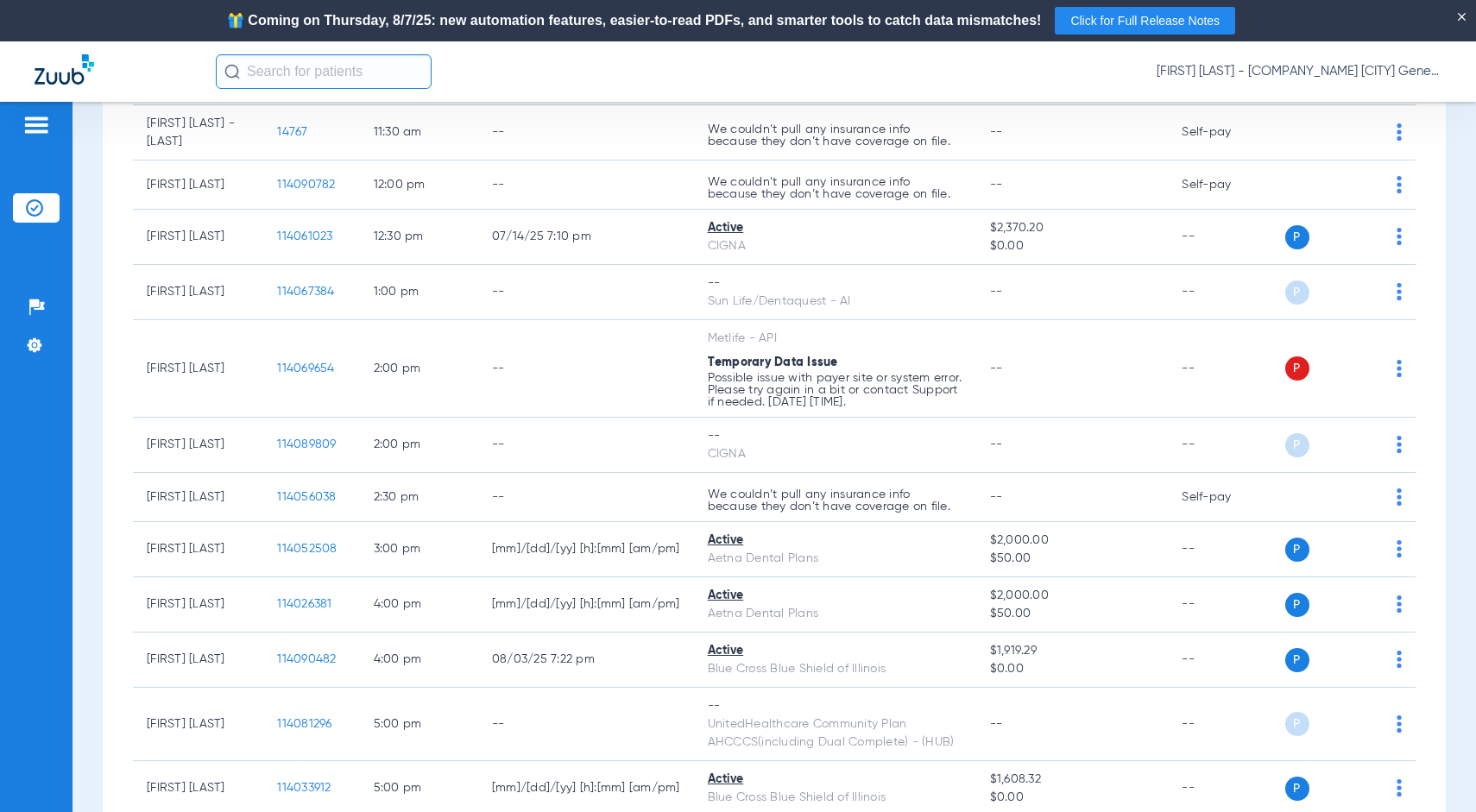 scroll, scrollTop: 0, scrollLeft: 0, axis: both 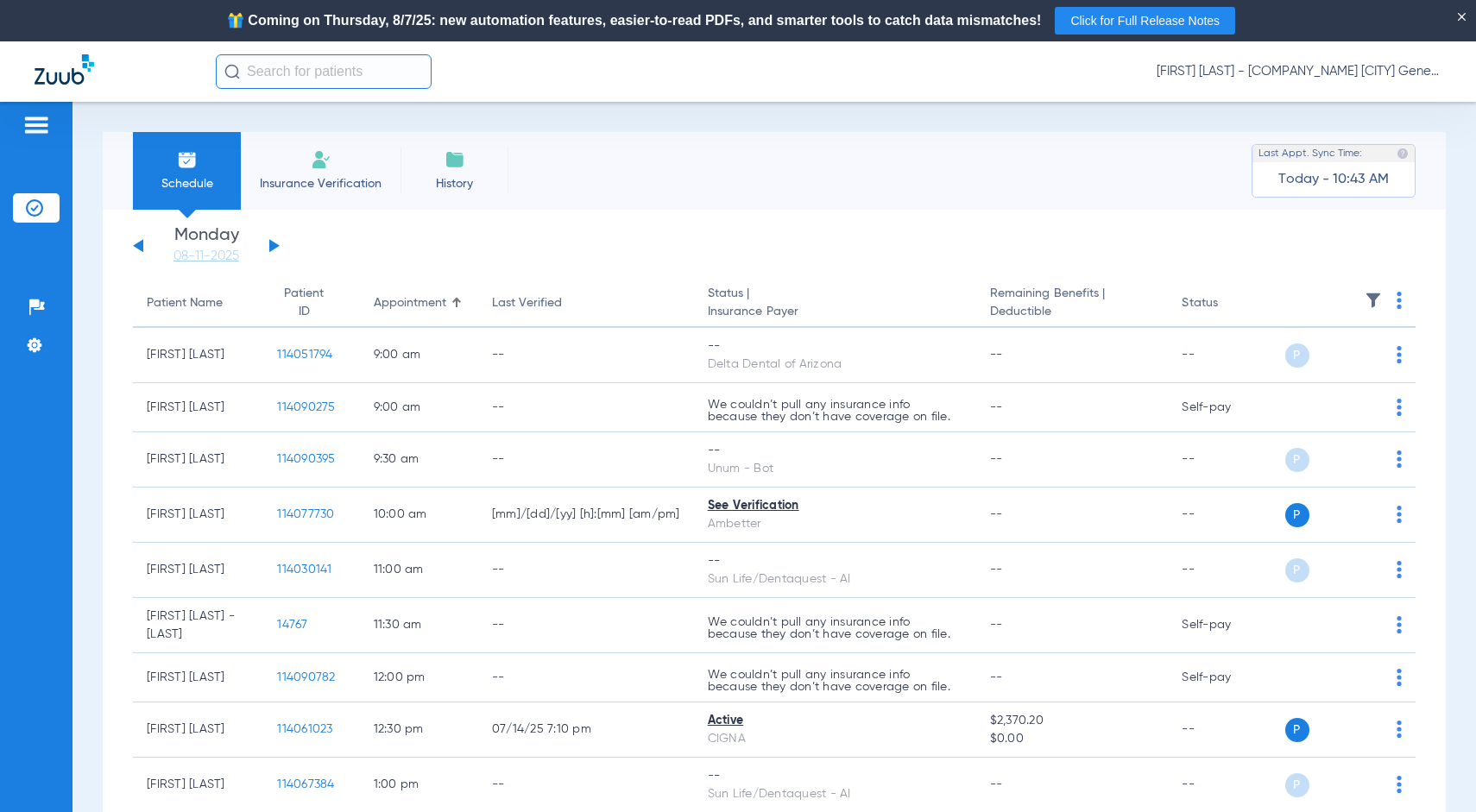 click 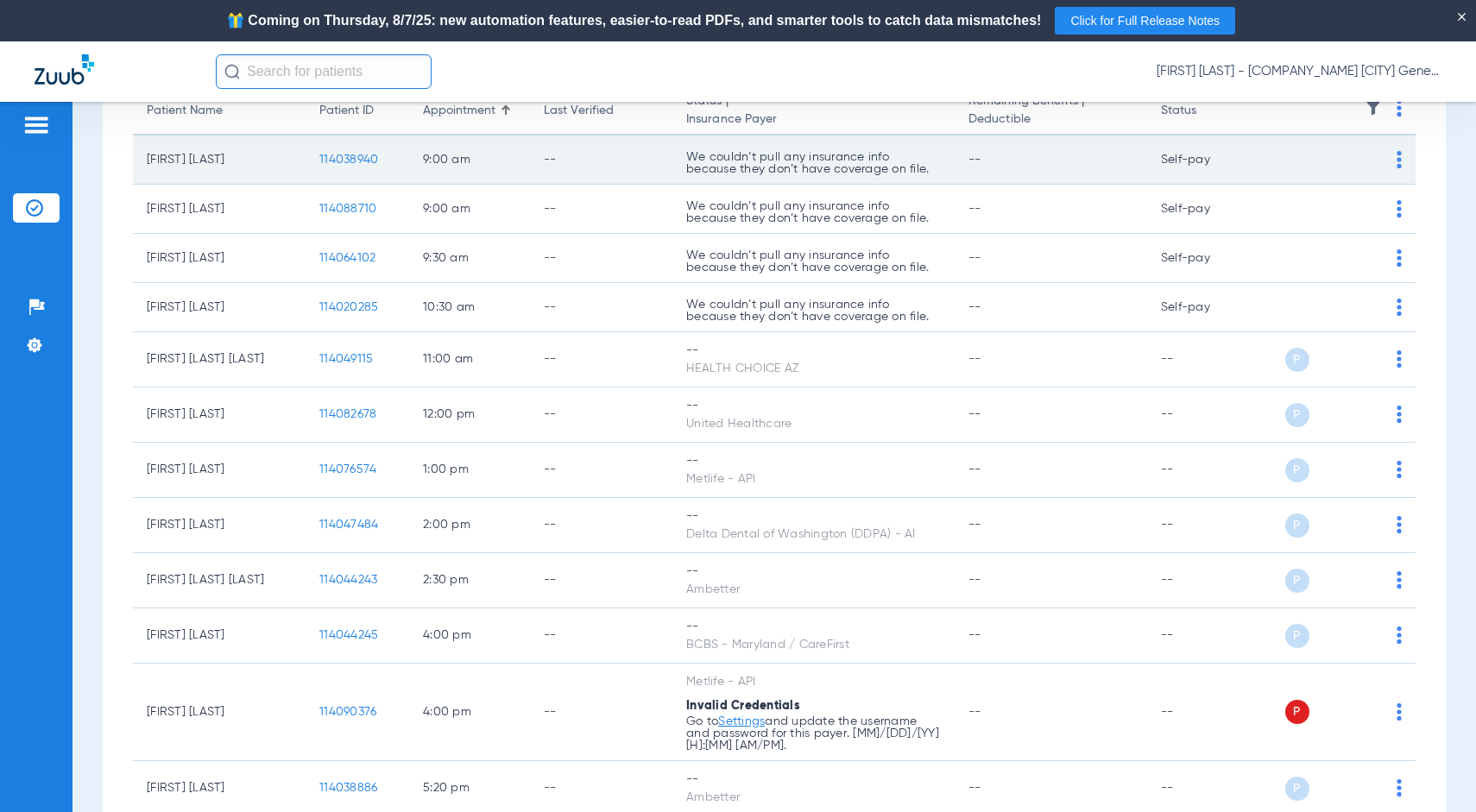 scroll, scrollTop: 0, scrollLeft: 0, axis: both 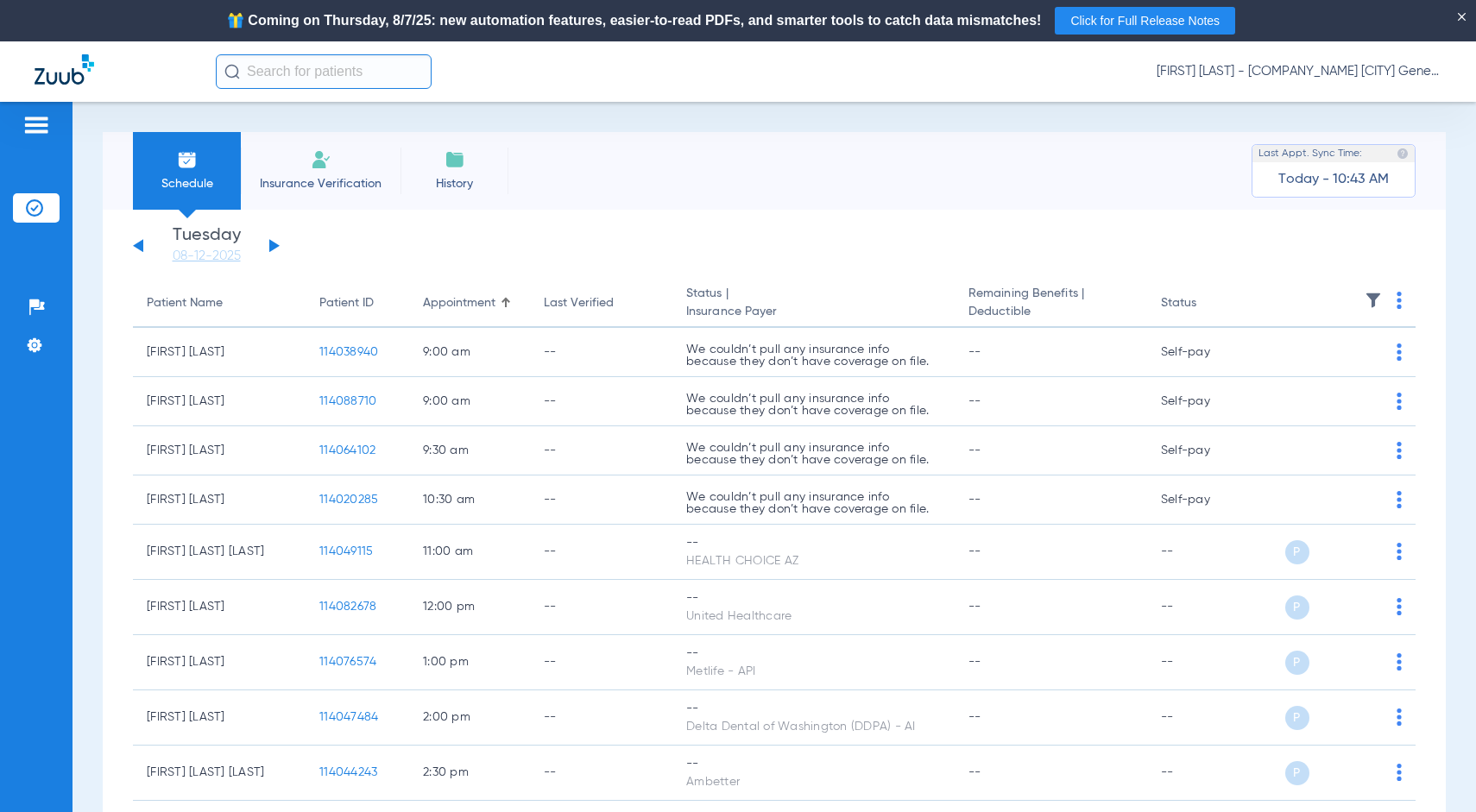 click 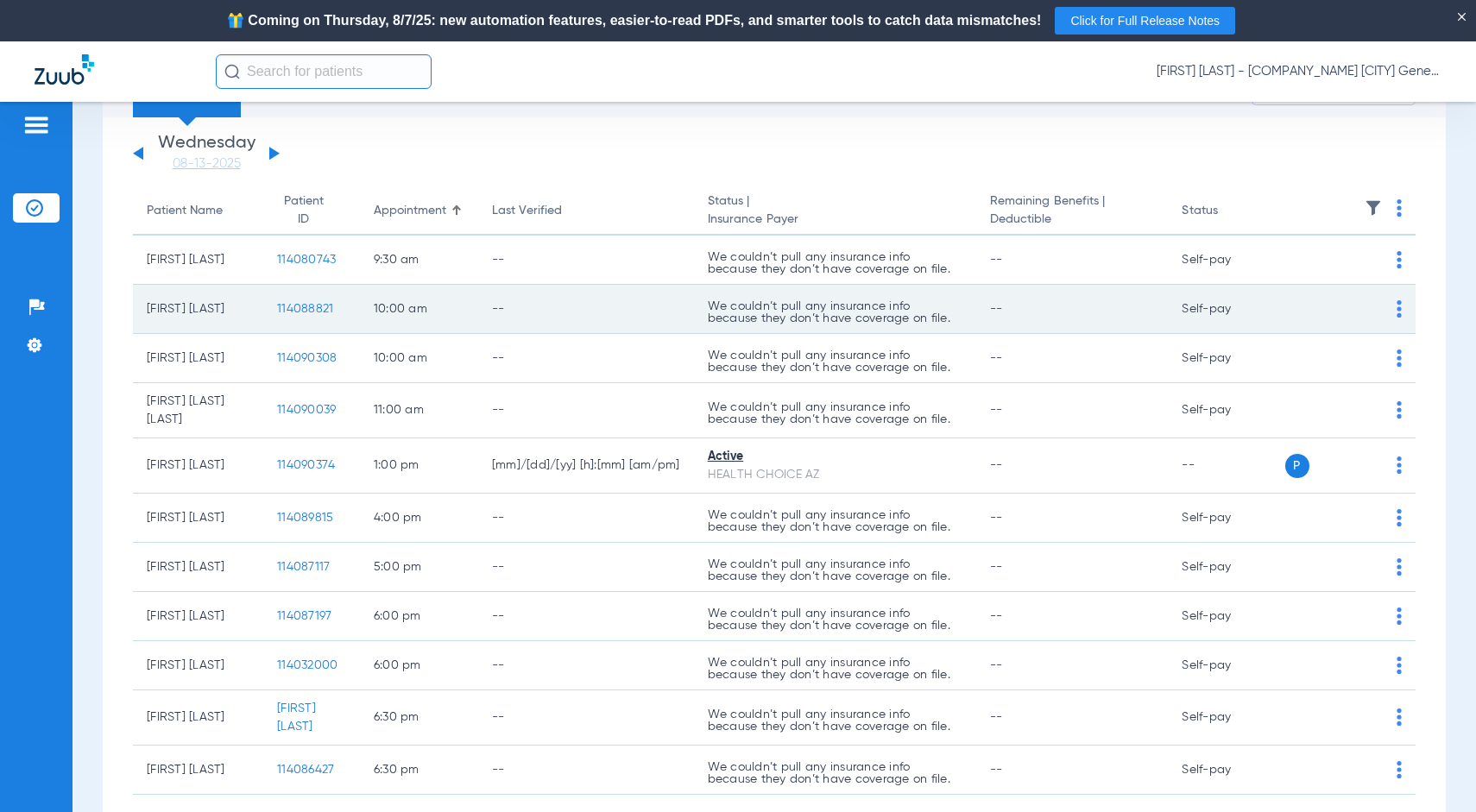 scroll, scrollTop: 0, scrollLeft: 0, axis: both 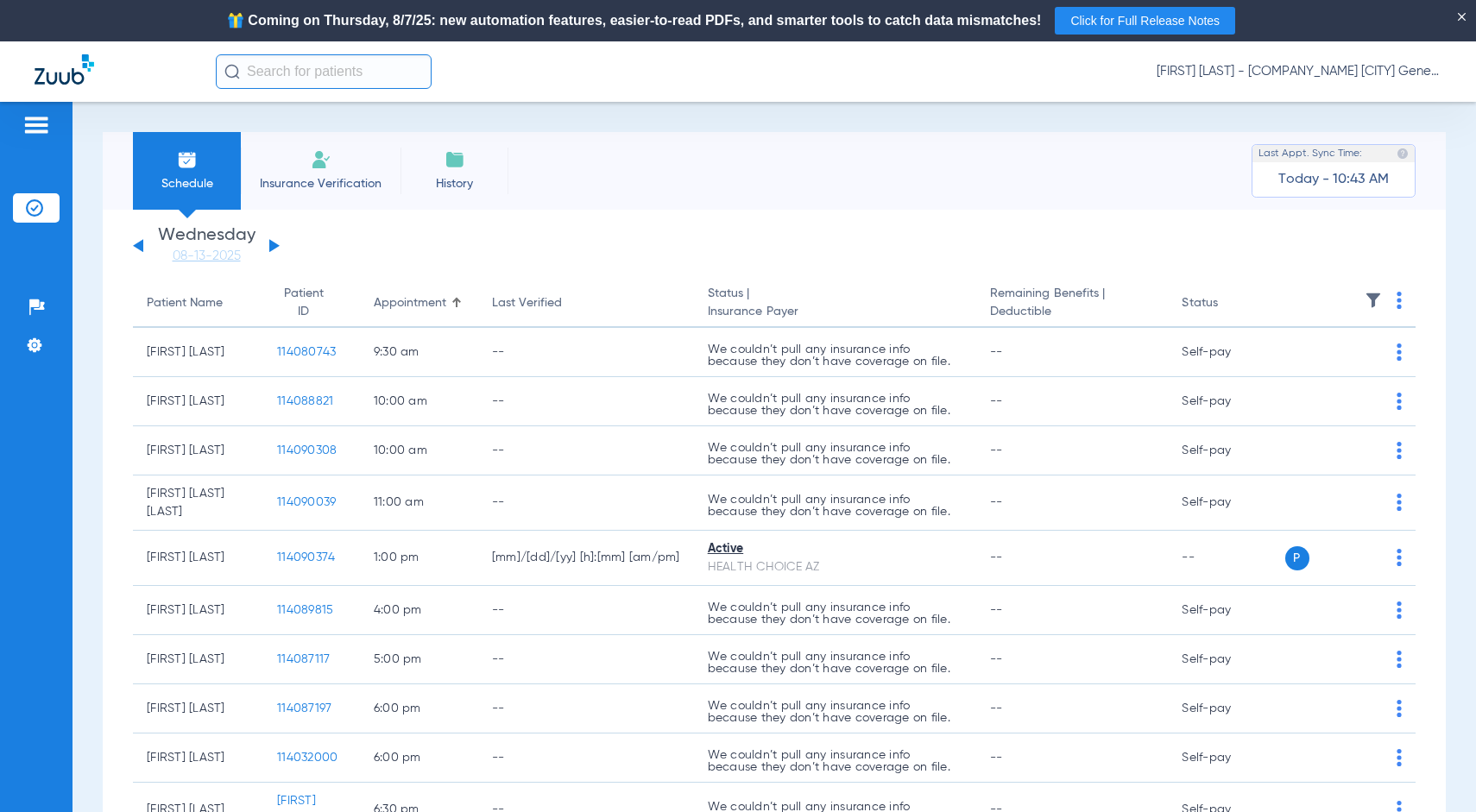 click 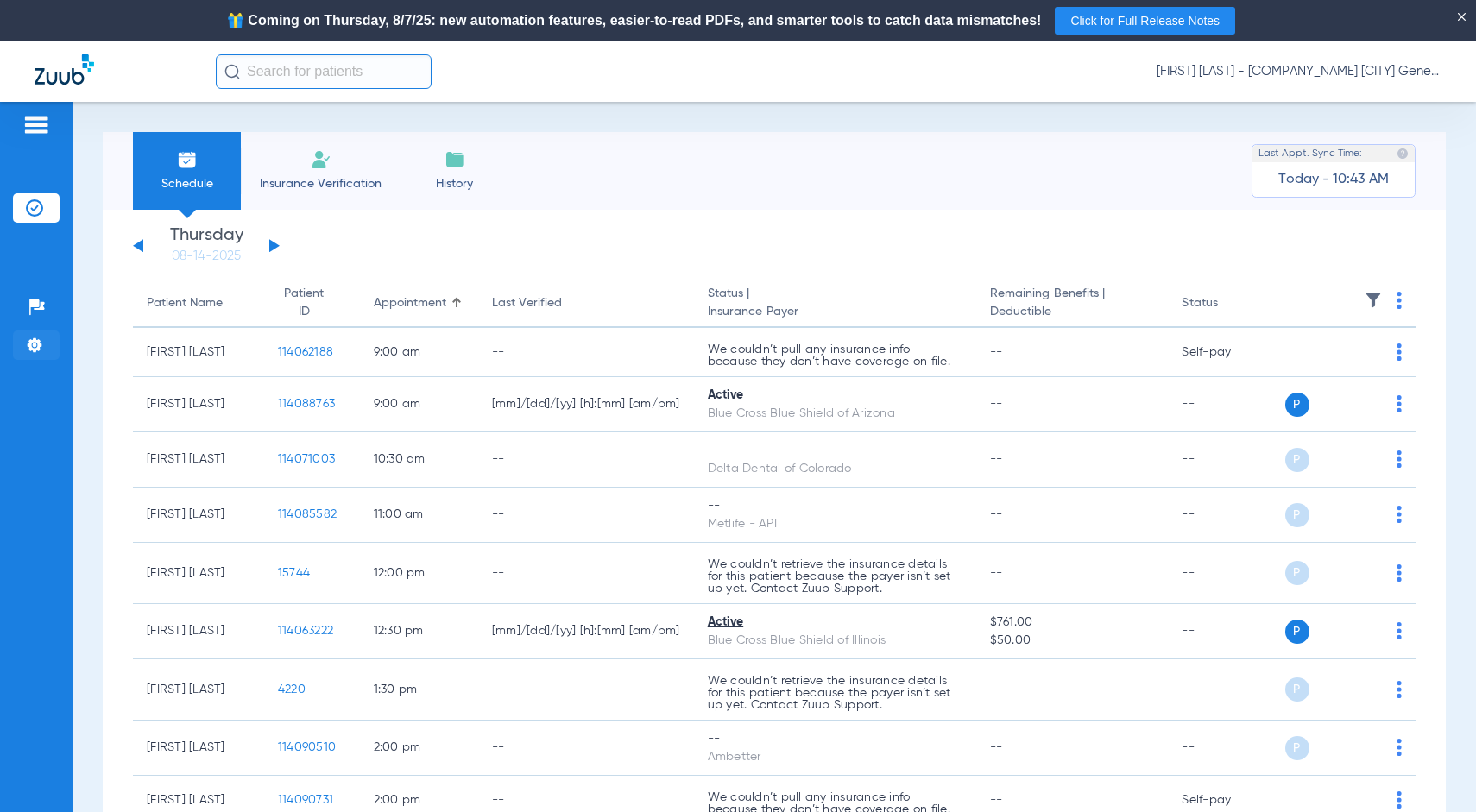 click on "Settings" 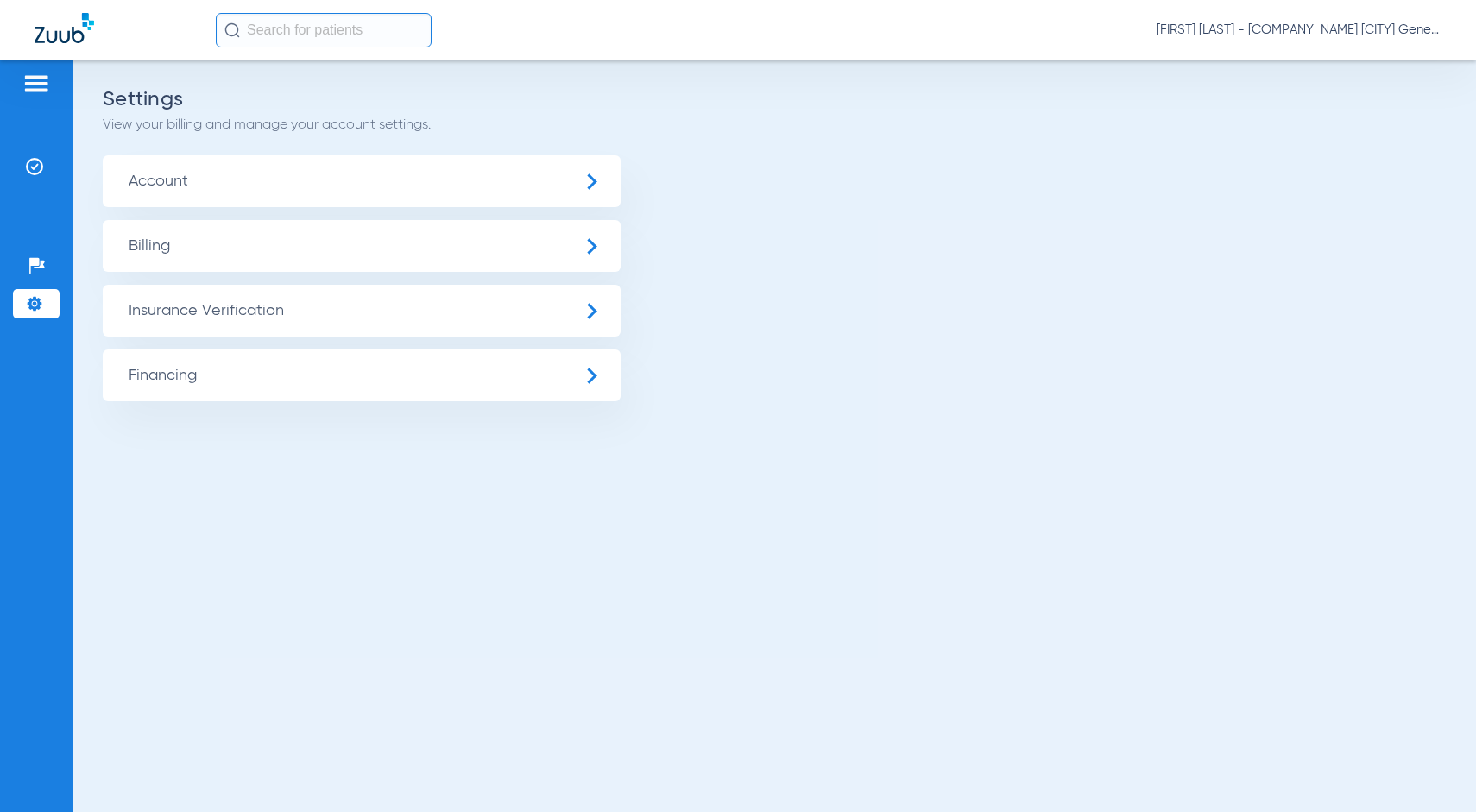click on "Insurance Verification" 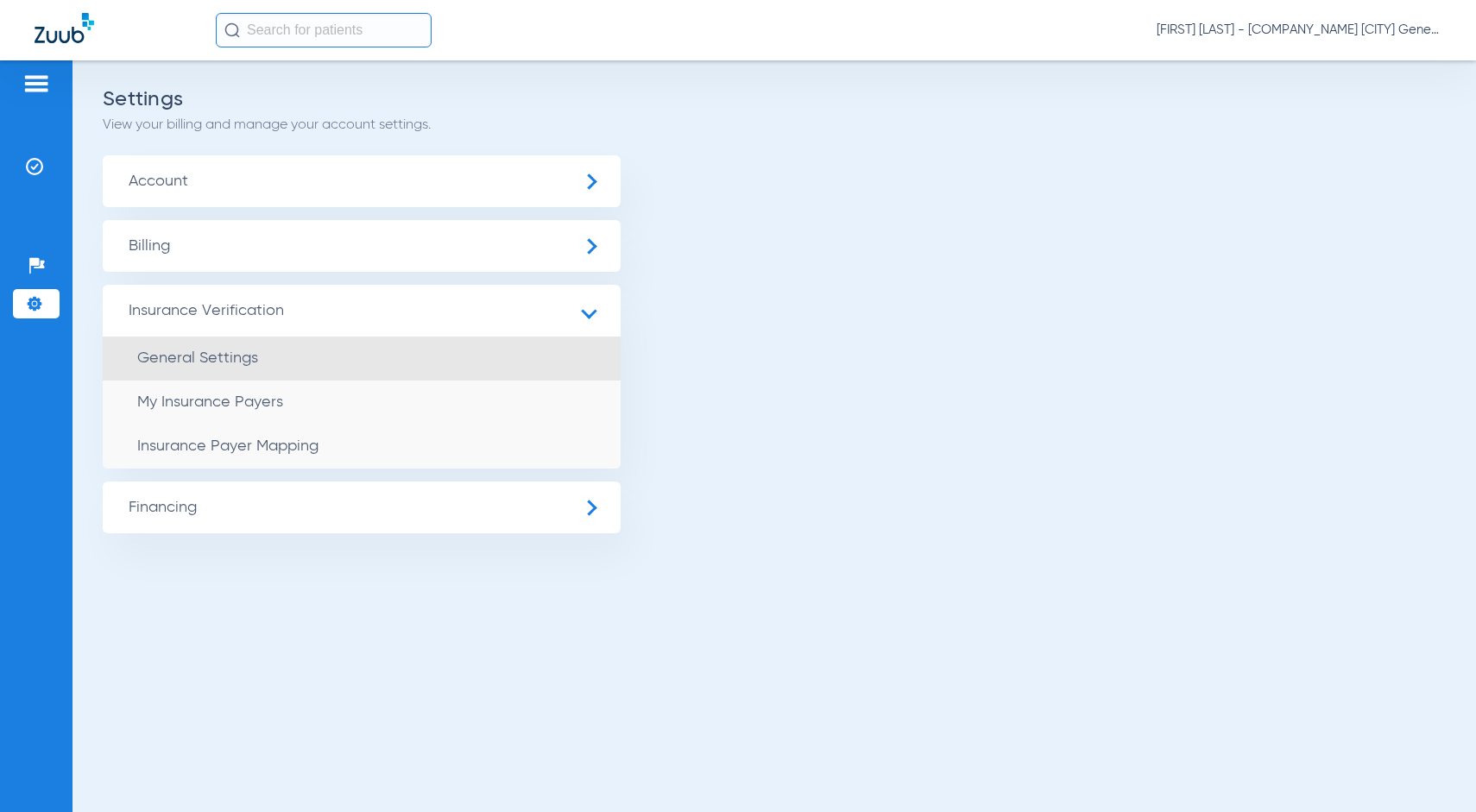 click on "General Settings" 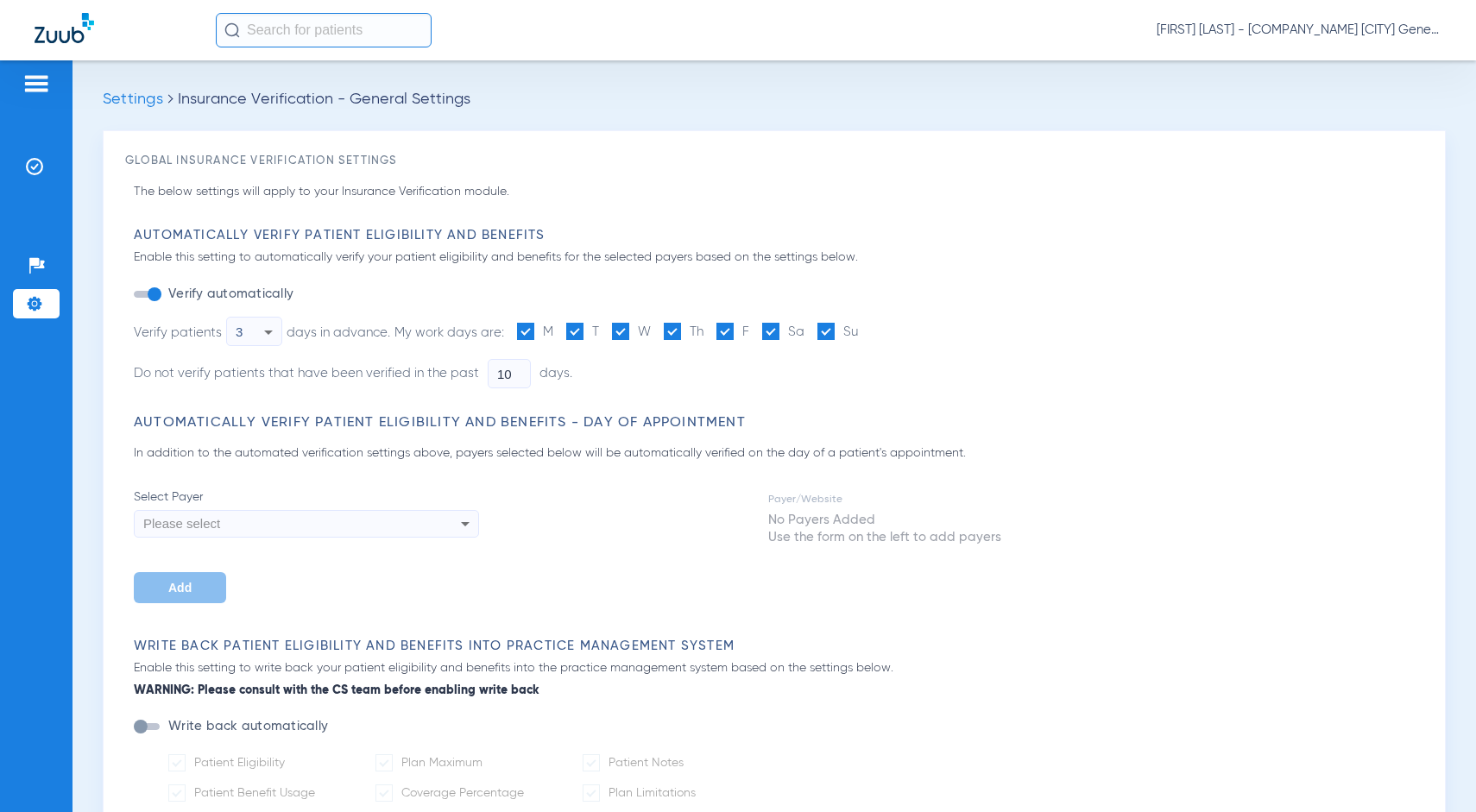 type on "1" 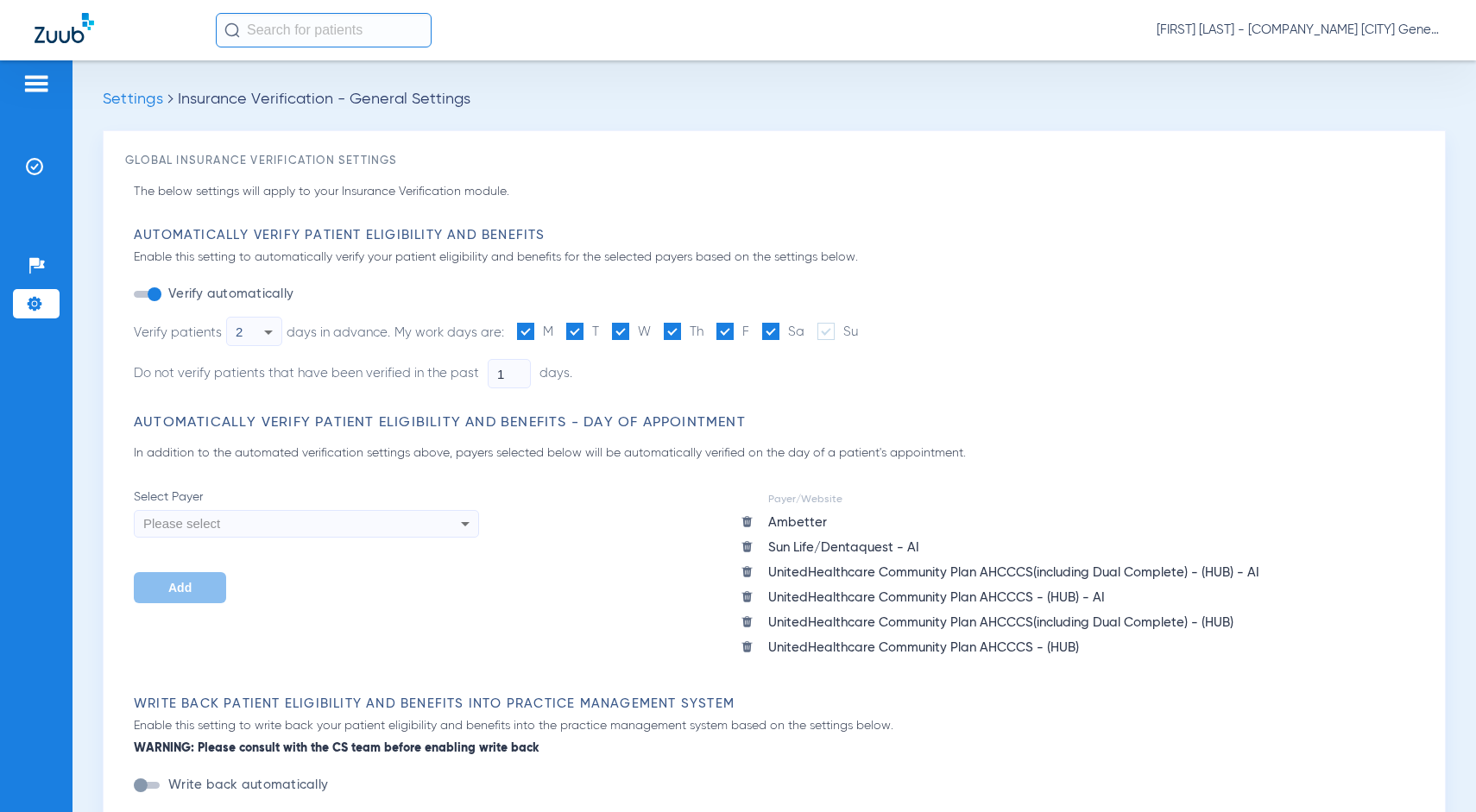 click 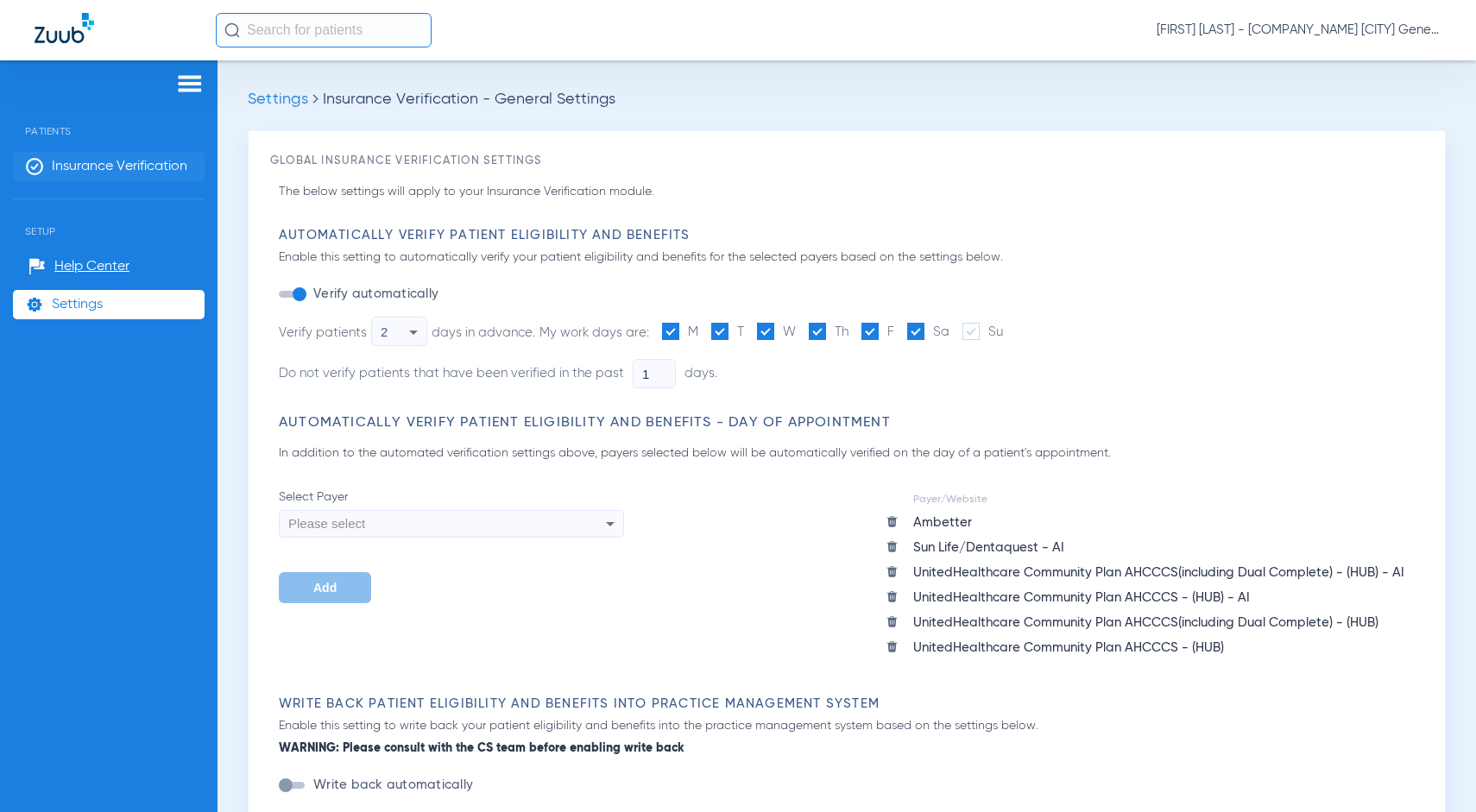 click on "Insurance Verification" 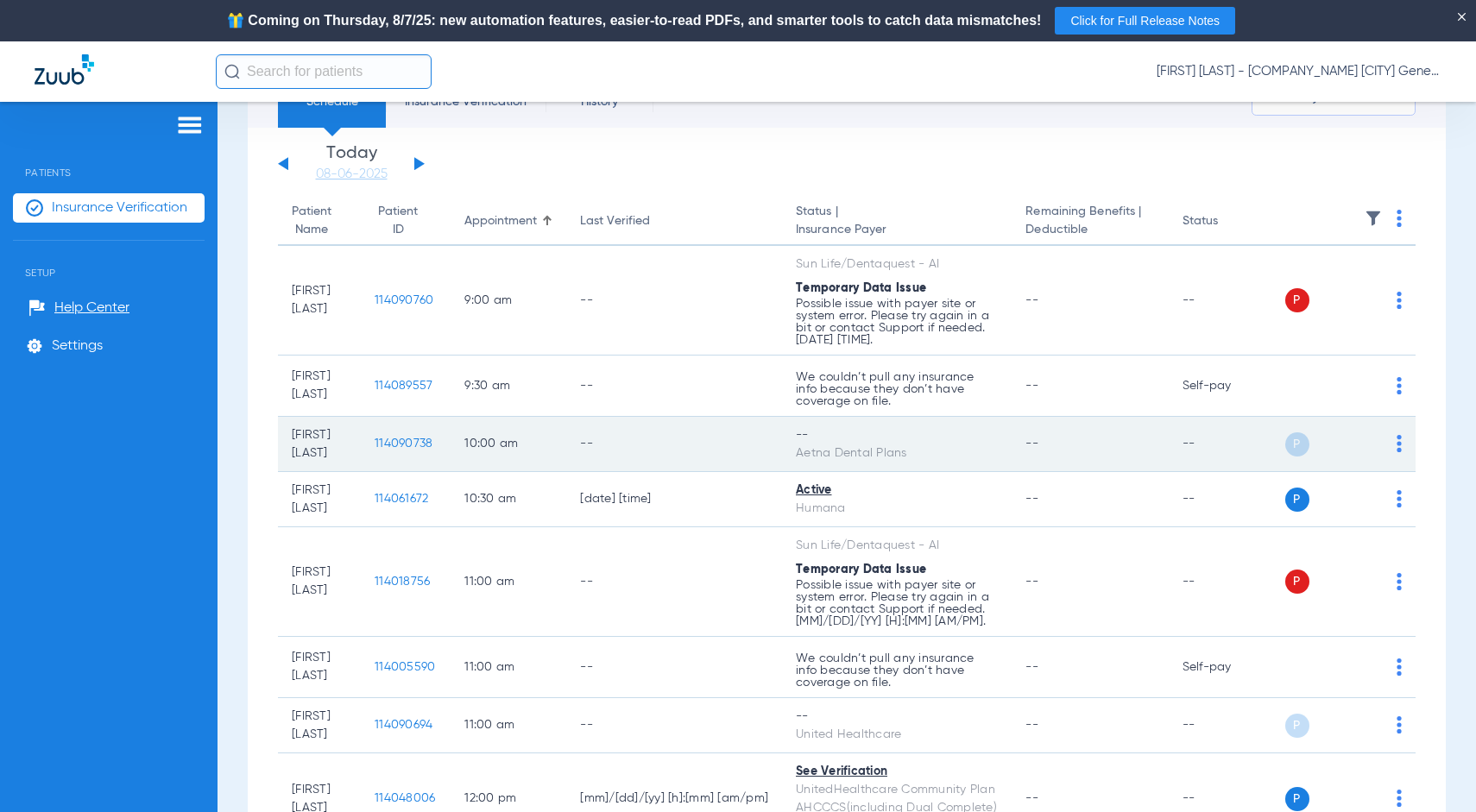 scroll, scrollTop: 0, scrollLeft: 0, axis: both 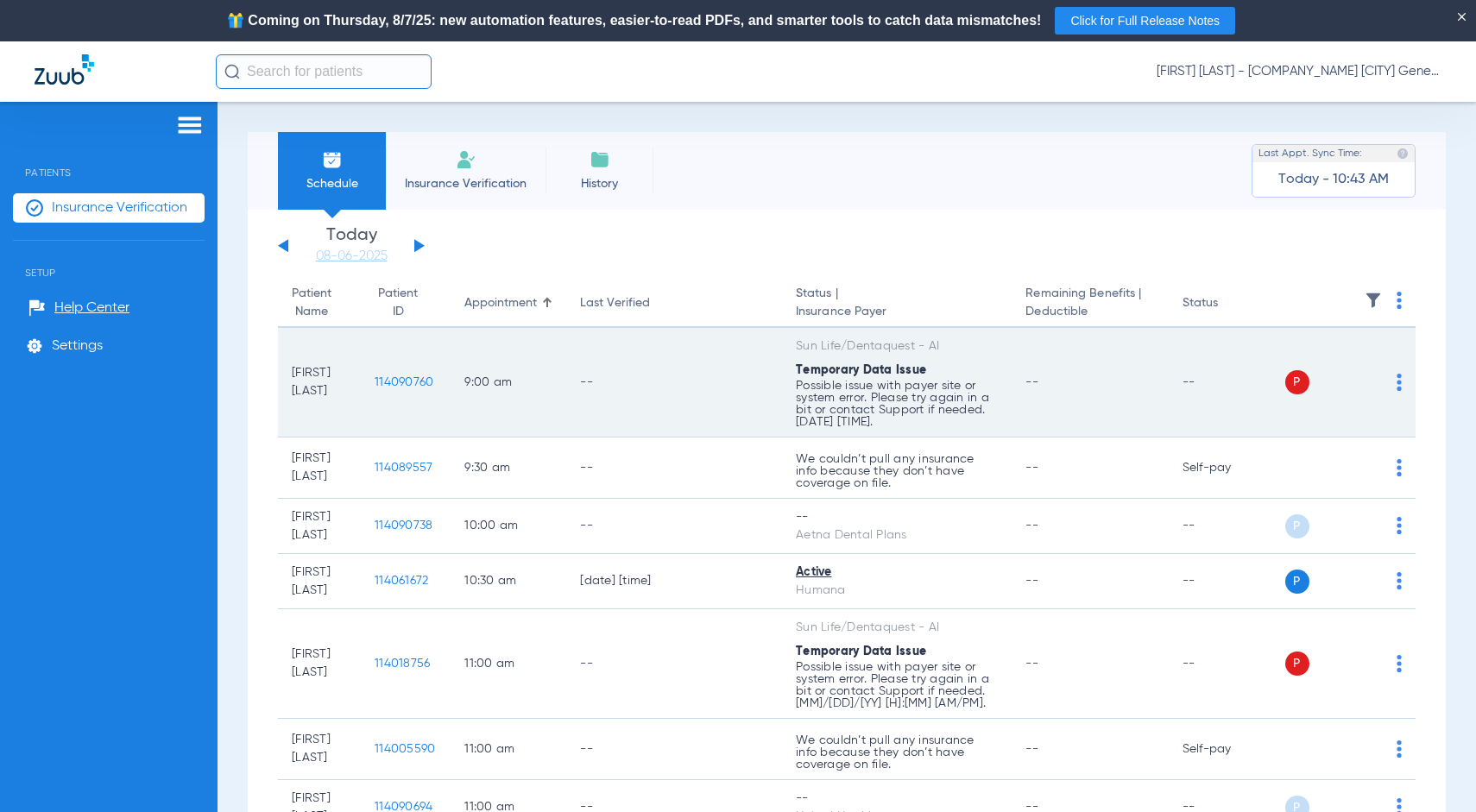click on "P S" 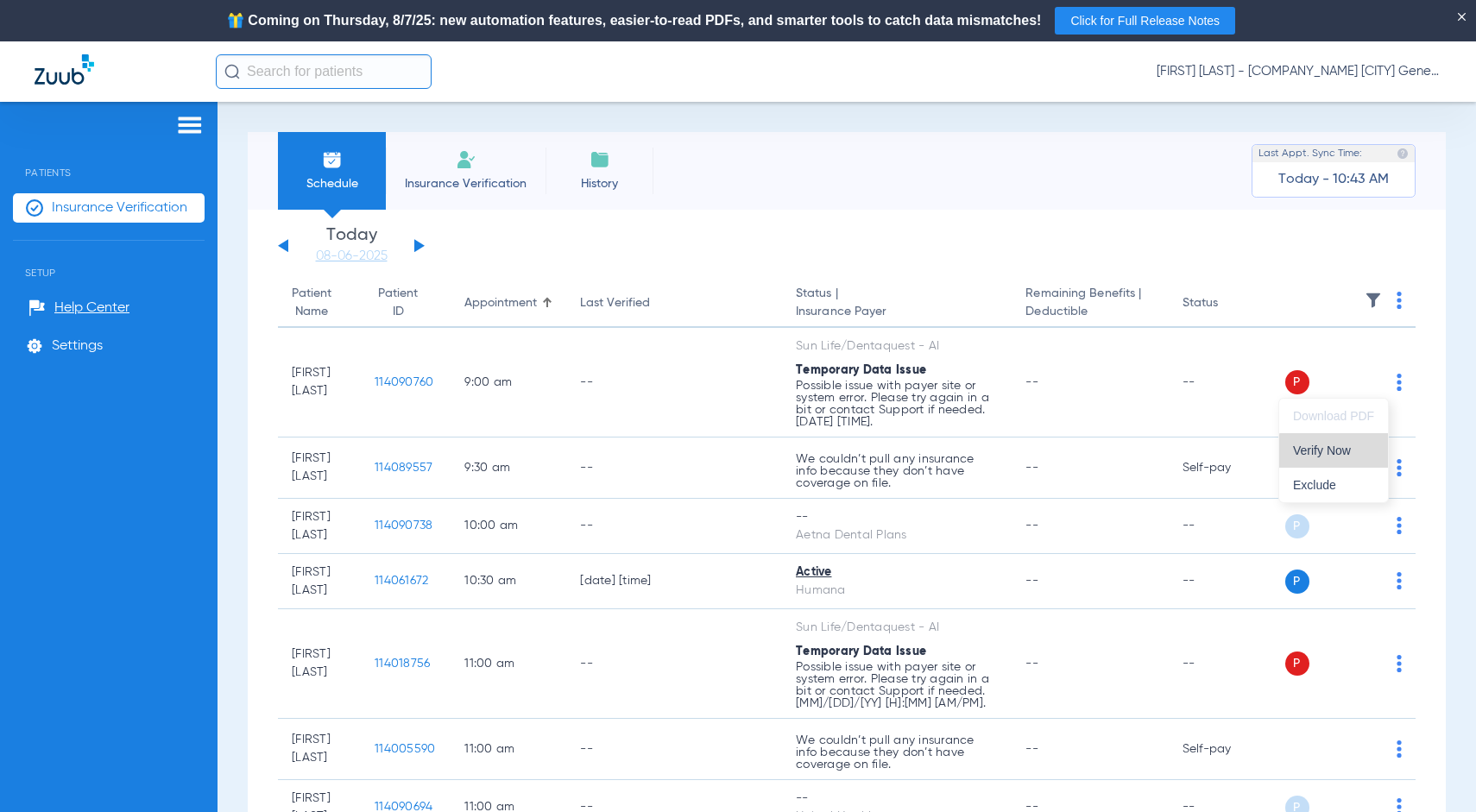 click on "Verify Now" at bounding box center (1334, 450) 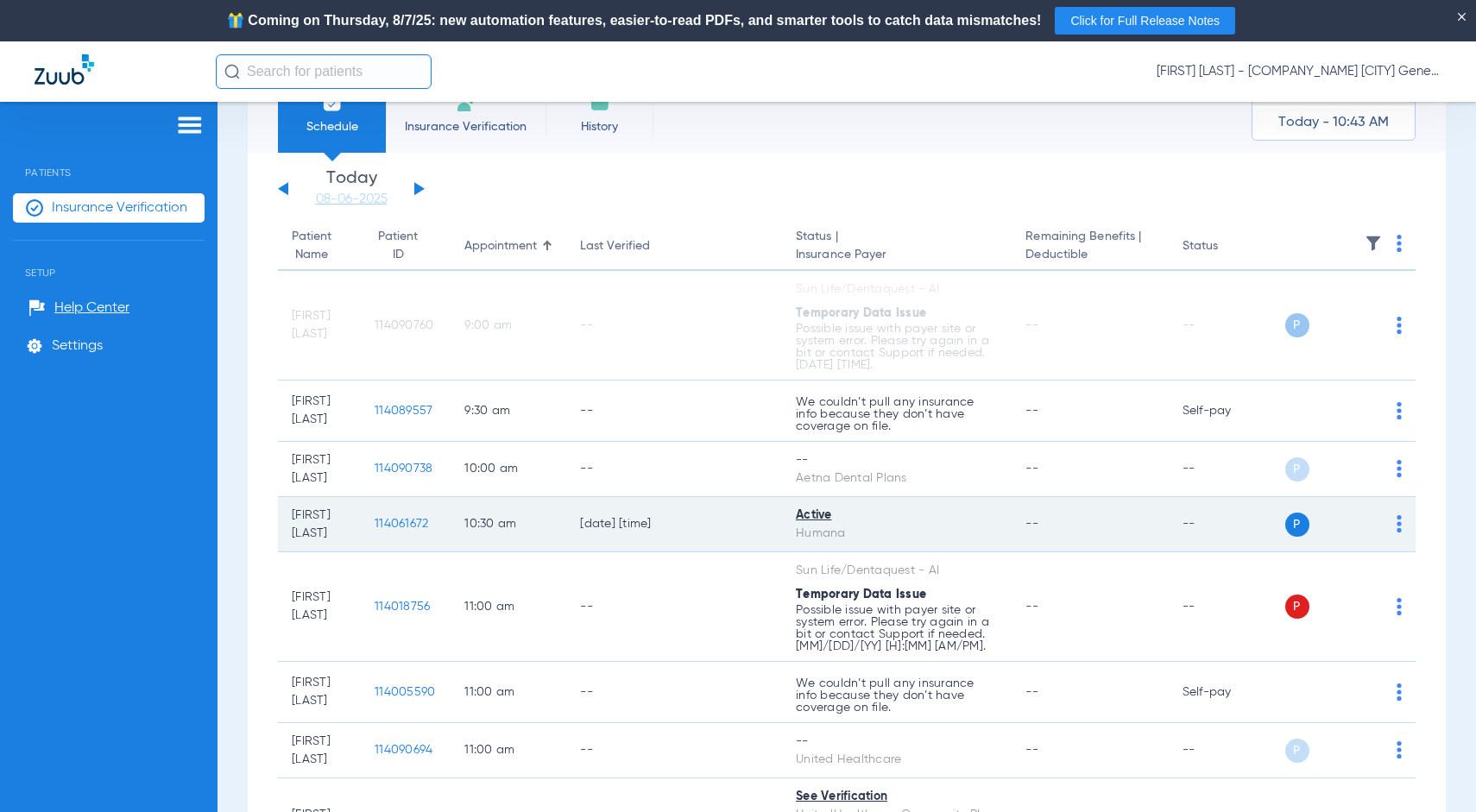 scroll, scrollTop: 0, scrollLeft: 0, axis: both 